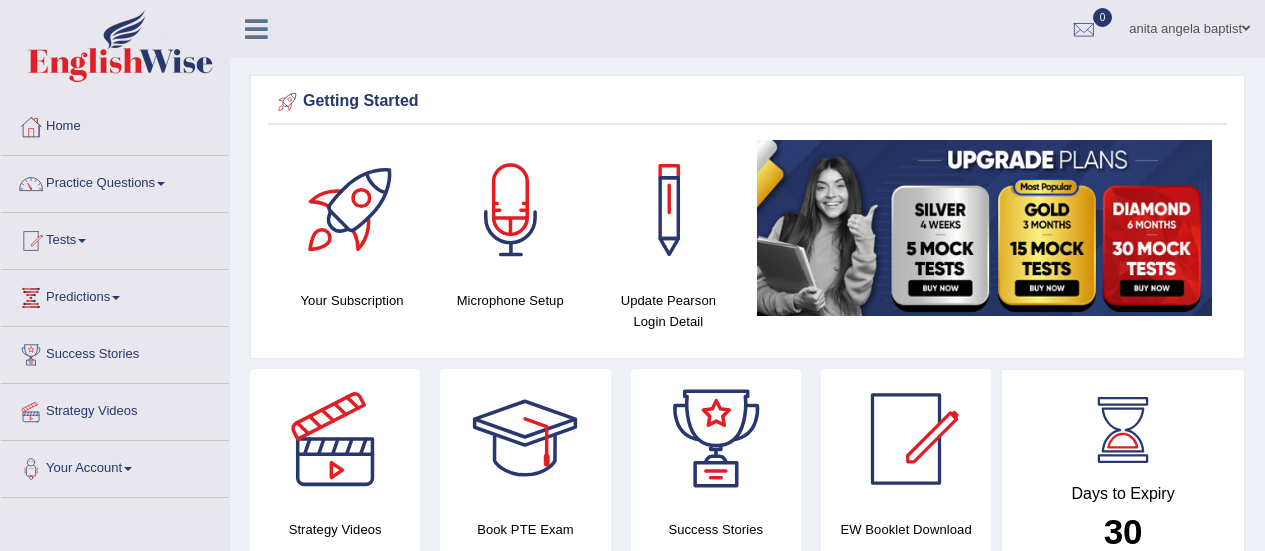 scroll, scrollTop: 326, scrollLeft: 0, axis: vertical 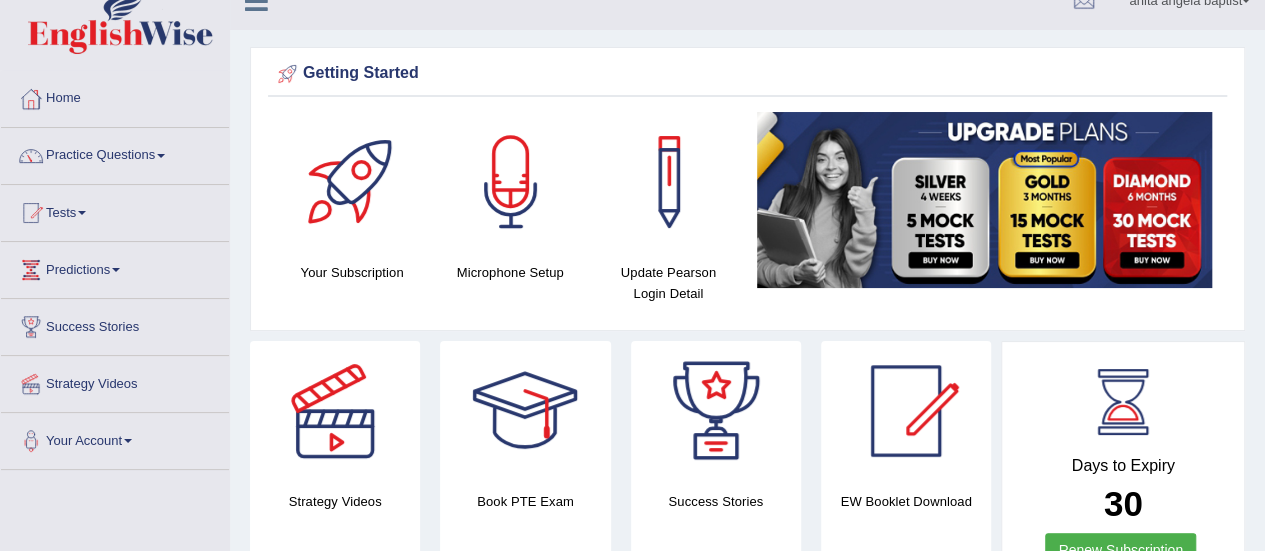 click on "Practice Questions" at bounding box center (115, 153) 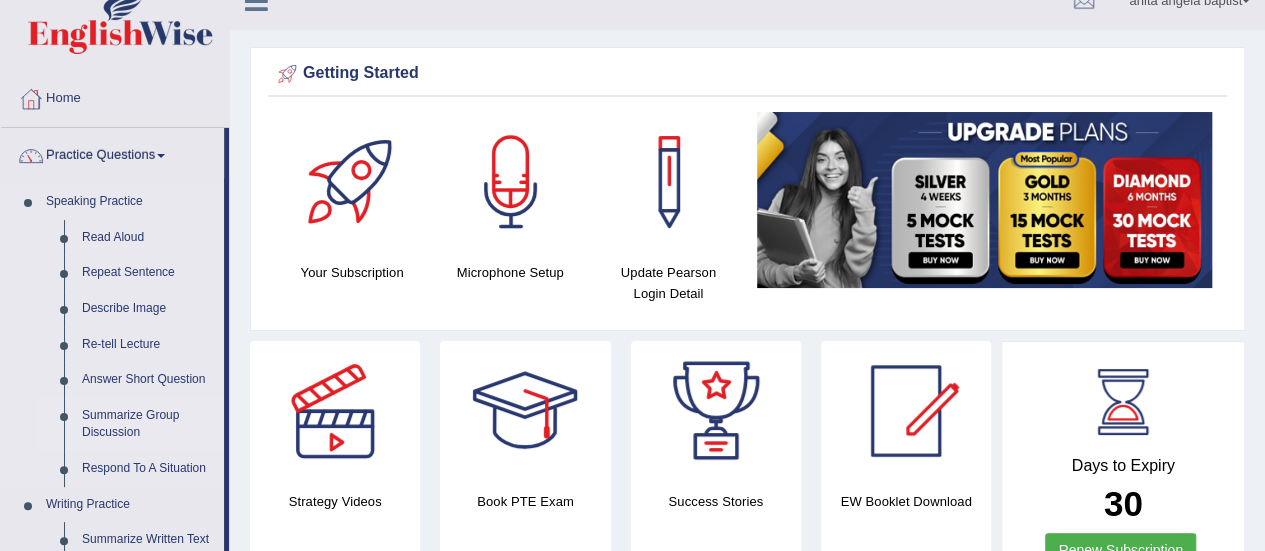 click on "Summarize Group Discussion" at bounding box center (148, 424) 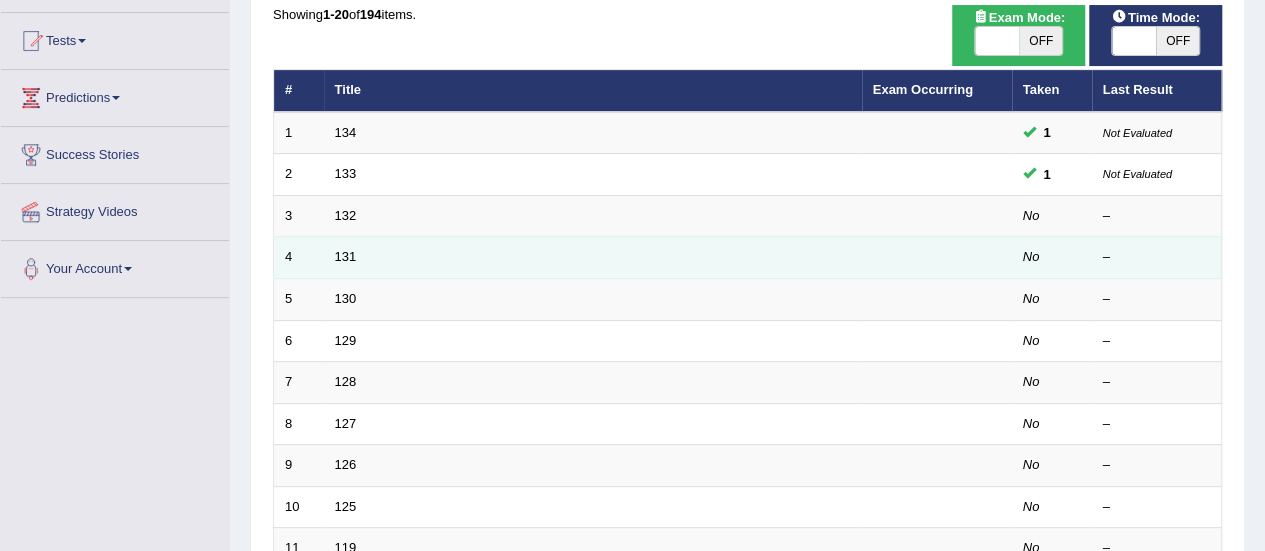 scroll, scrollTop: 0, scrollLeft: 0, axis: both 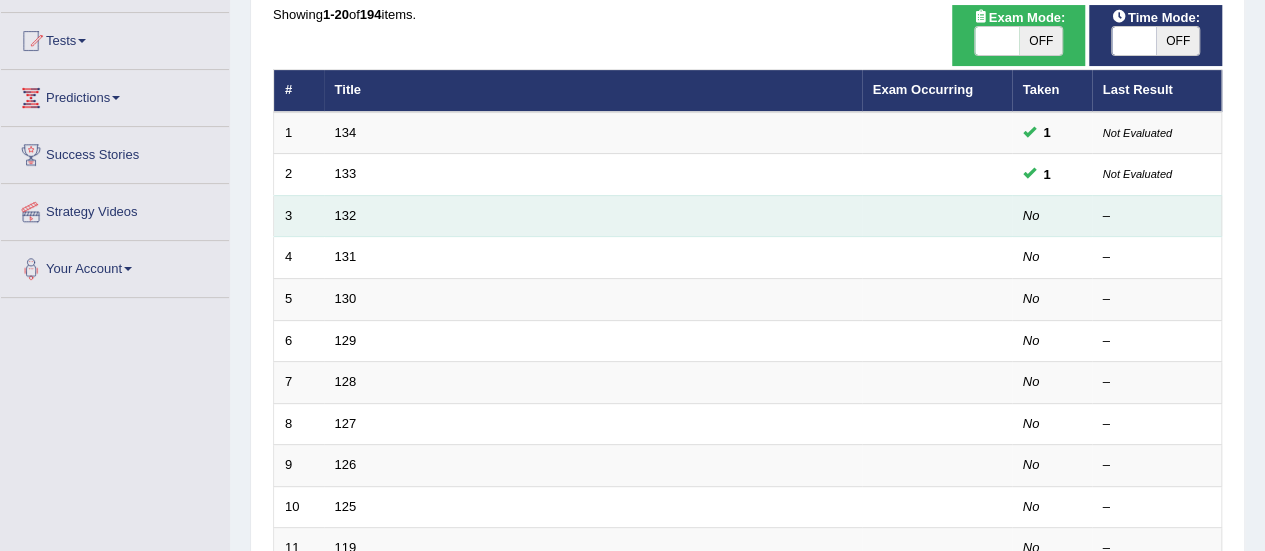 click on "132" at bounding box center [593, 216] 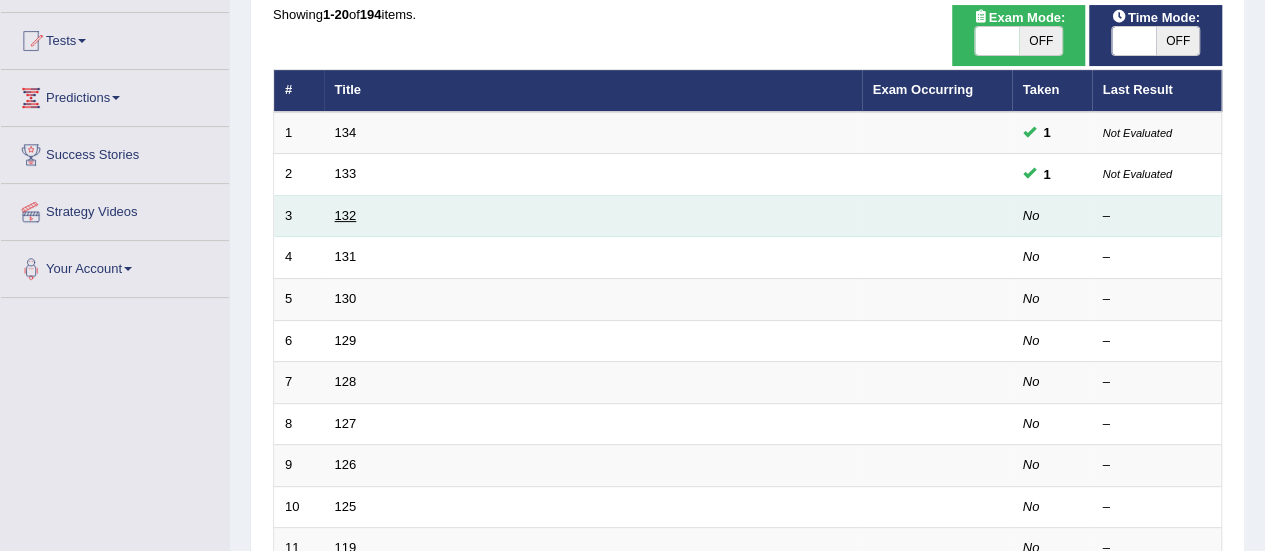 click on "132" at bounding box center [346, 215] 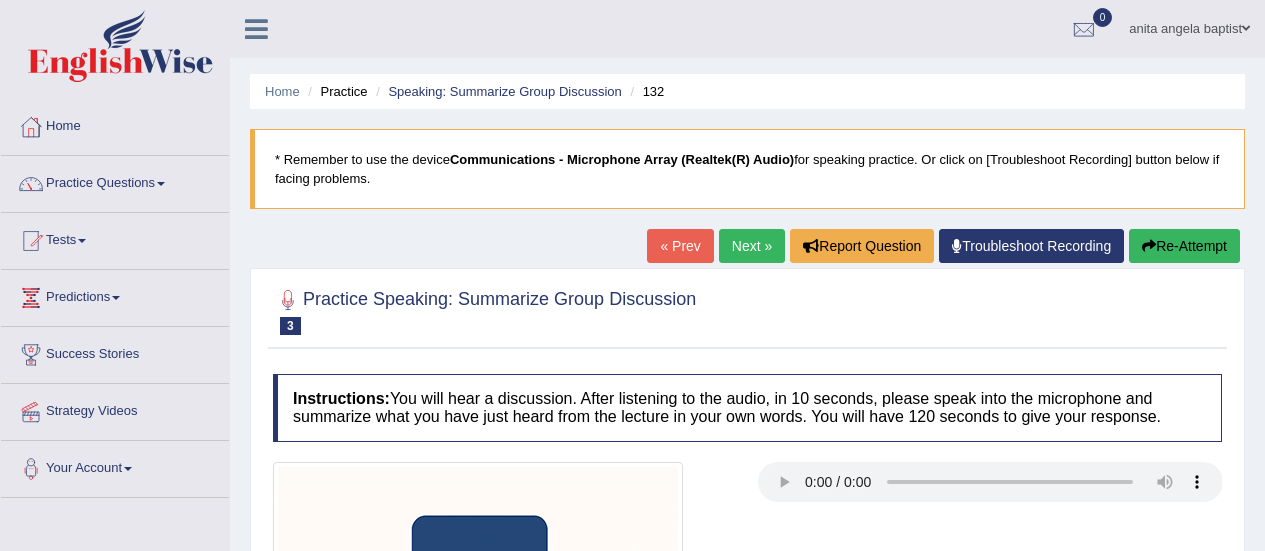 scroll, scrollTop: 300, scrollLeft: 0, axis: vertical 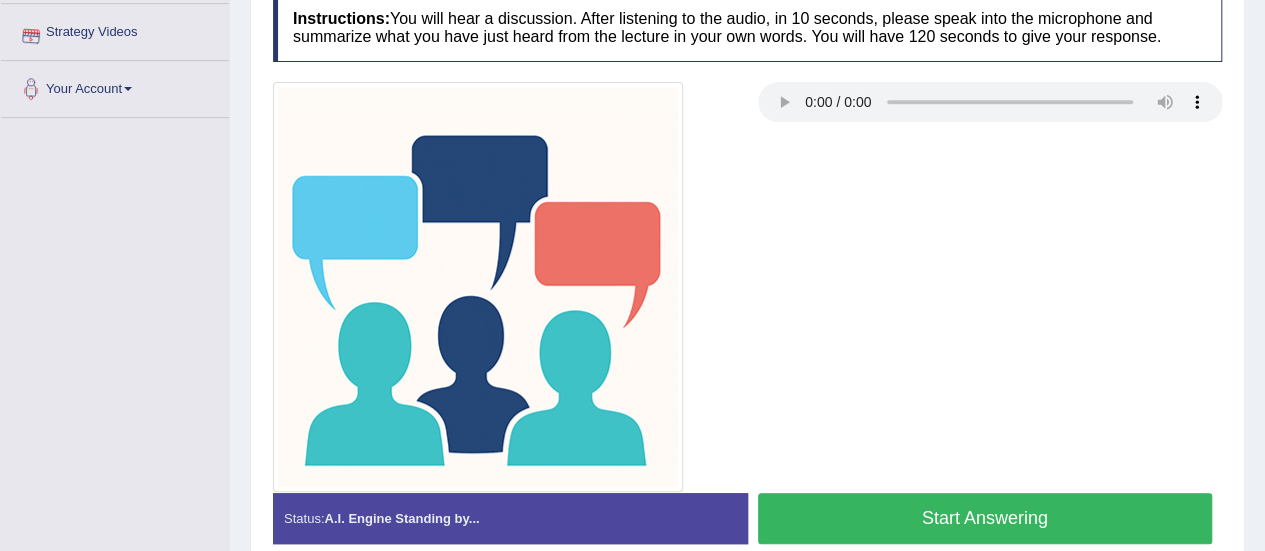 drag, startPoint x: 1040, startPoint y: 507, endPoint x: 1030, endPoint y: 518, distance: 14.866069 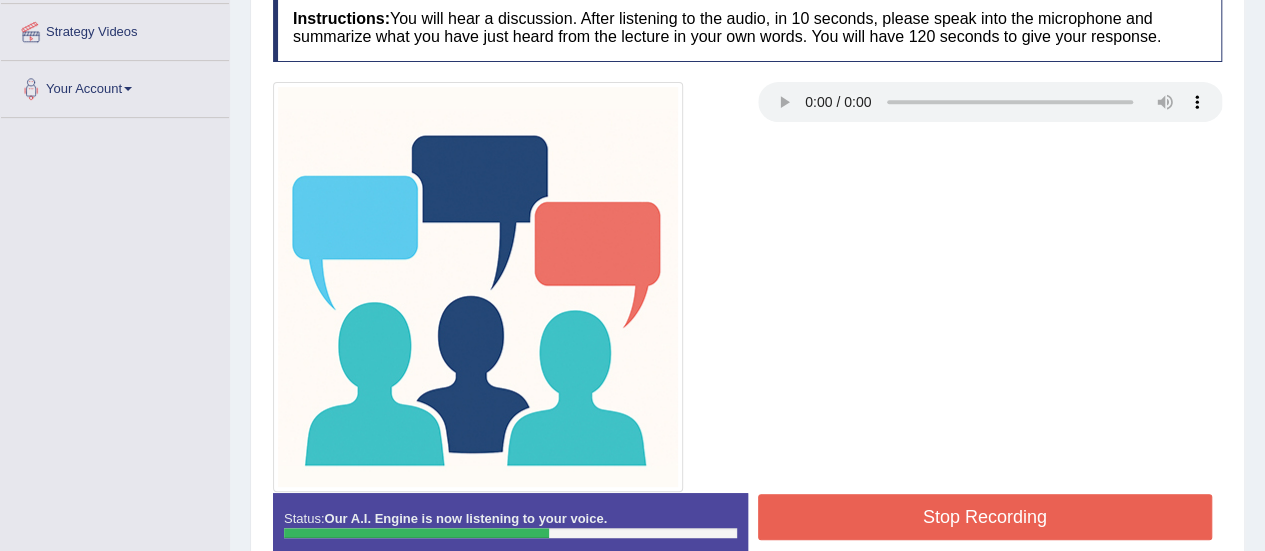 click on "Stop Recording" at bounding box center (985, 517) 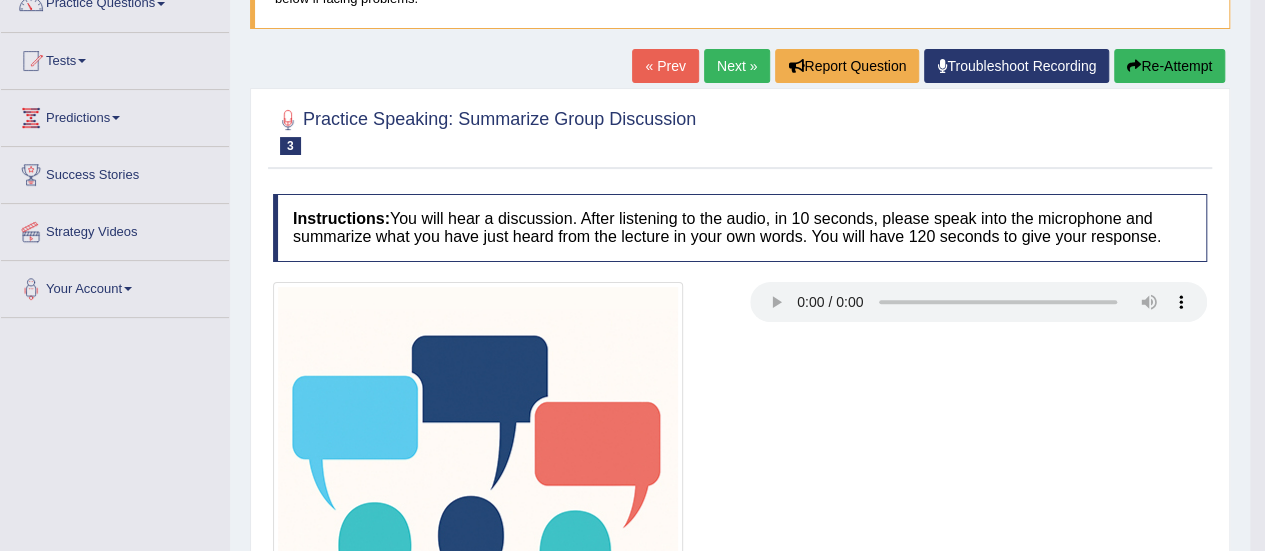 scroll, scrollTop: 180, scrollLeft: 0, axis: vertical 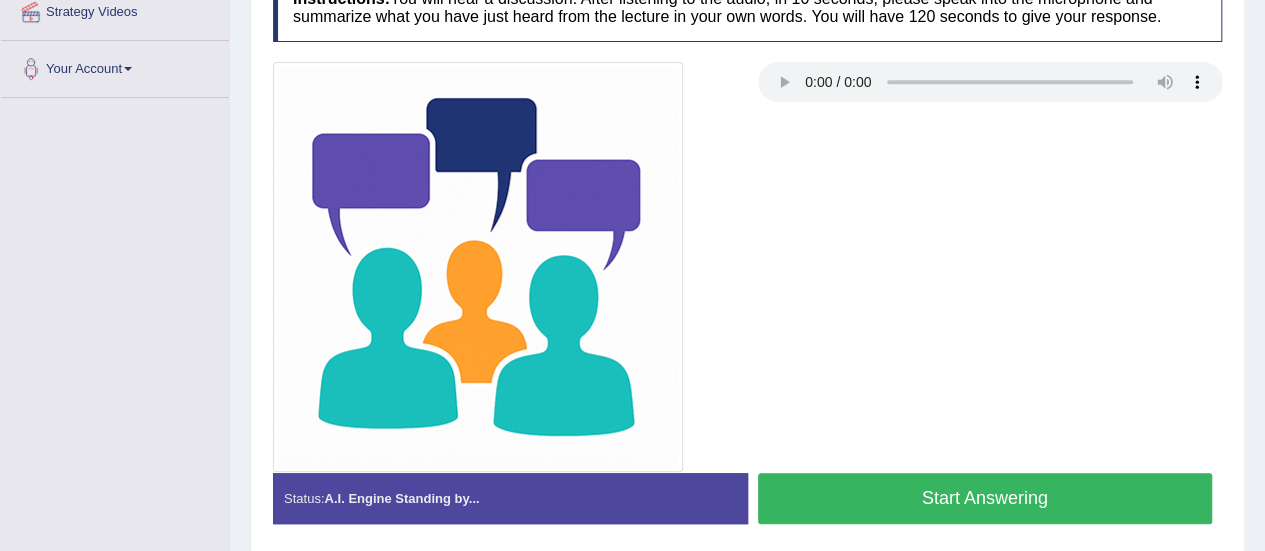 click on "Start Answering" at bounding box center (985, 498) 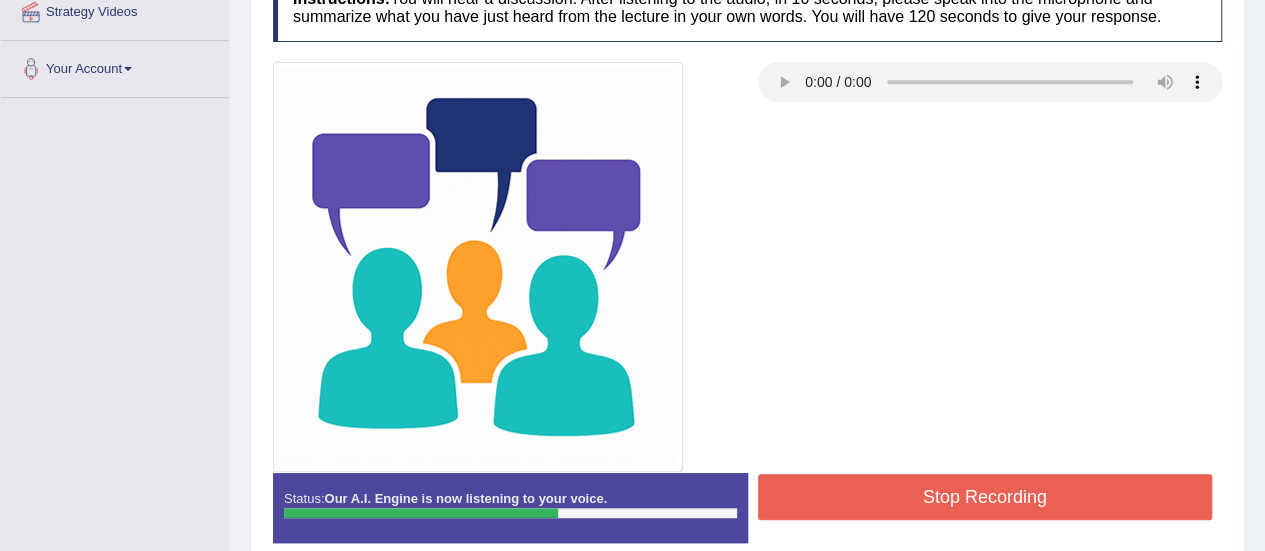 click on "Stop Recording" at bounding box center (985, 497) 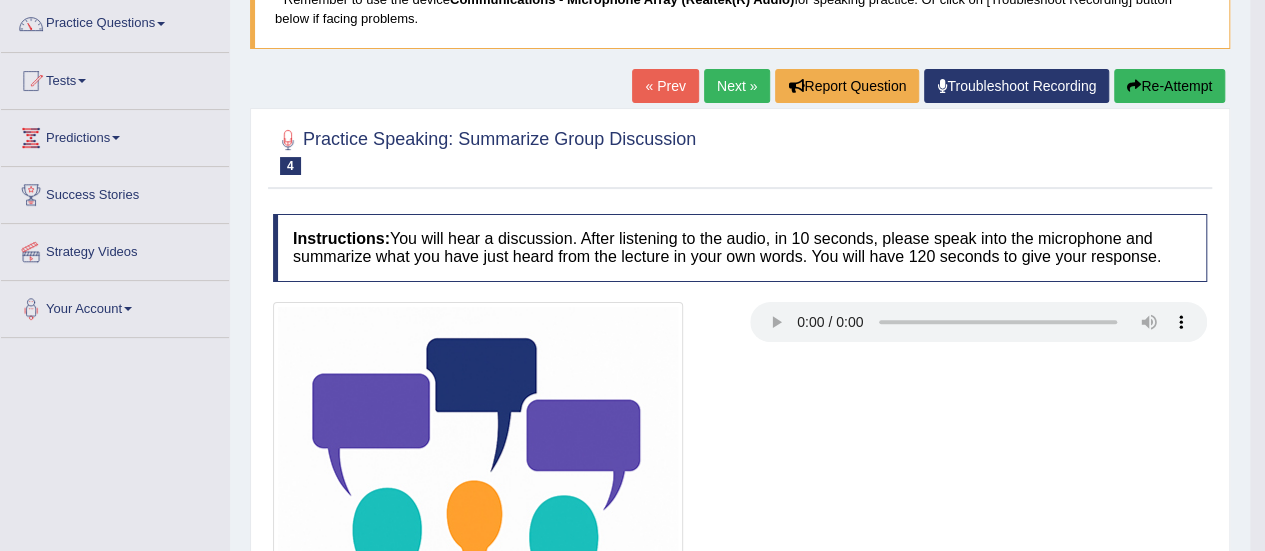 scroll, scrollTop: 0, scrollLeft: 0, axis: both 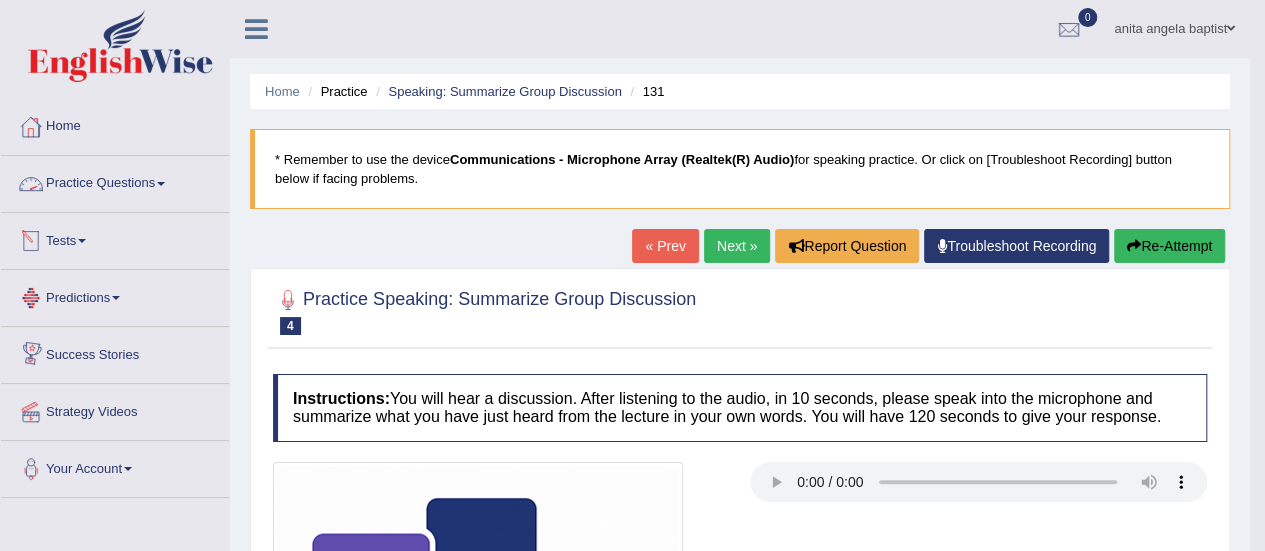click on "Practice Questions" at bounding box center [115, 181] 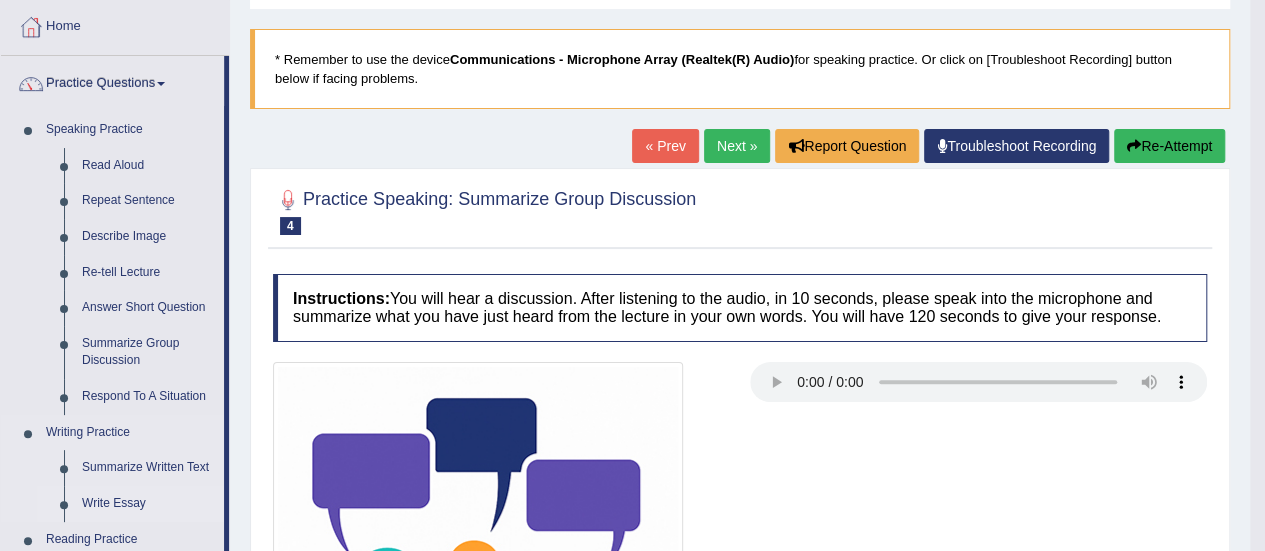 scroll, scrollTop: 200, scrollLeft: 0, axis: vertical 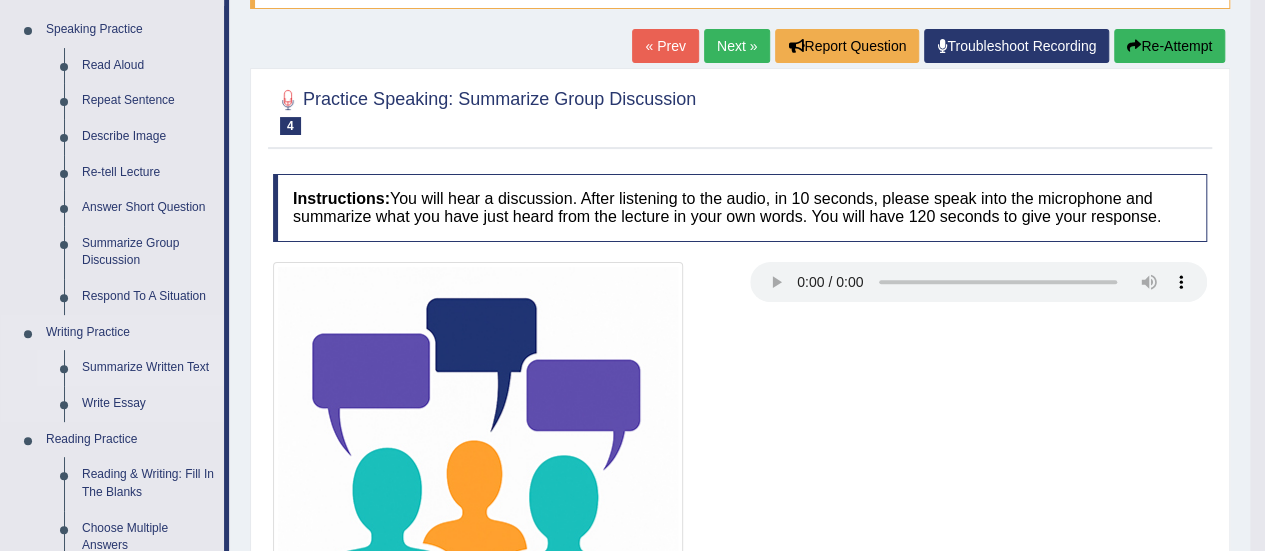 click on "Summarize Written Text" at bounding box center [148, 368] 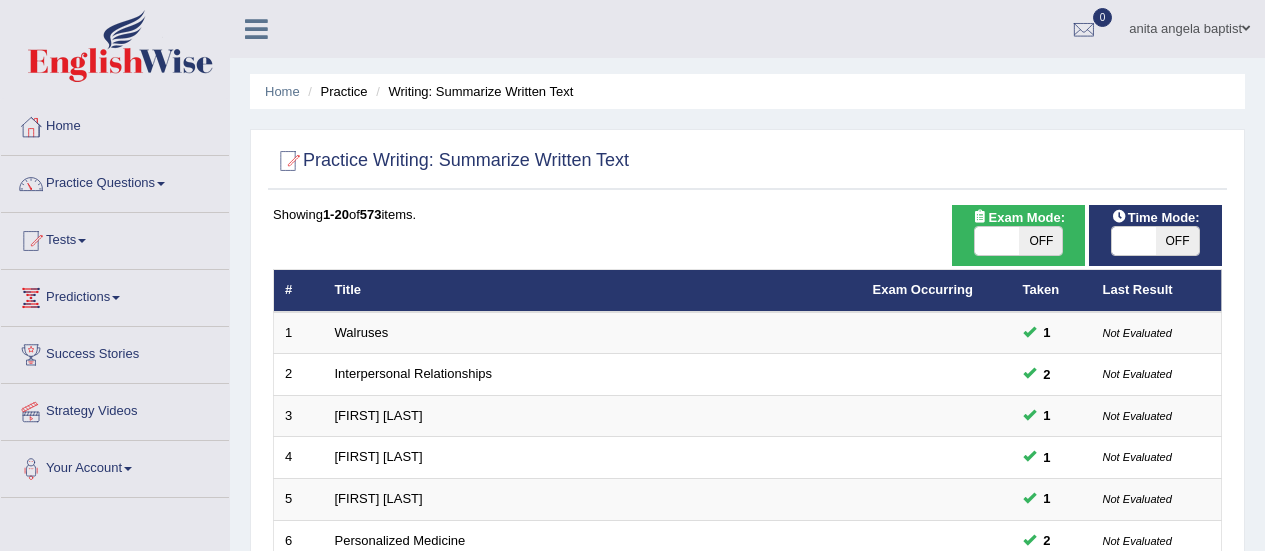 scroll, scrollTop: 600, scrollLeft: 0, axis: vertical 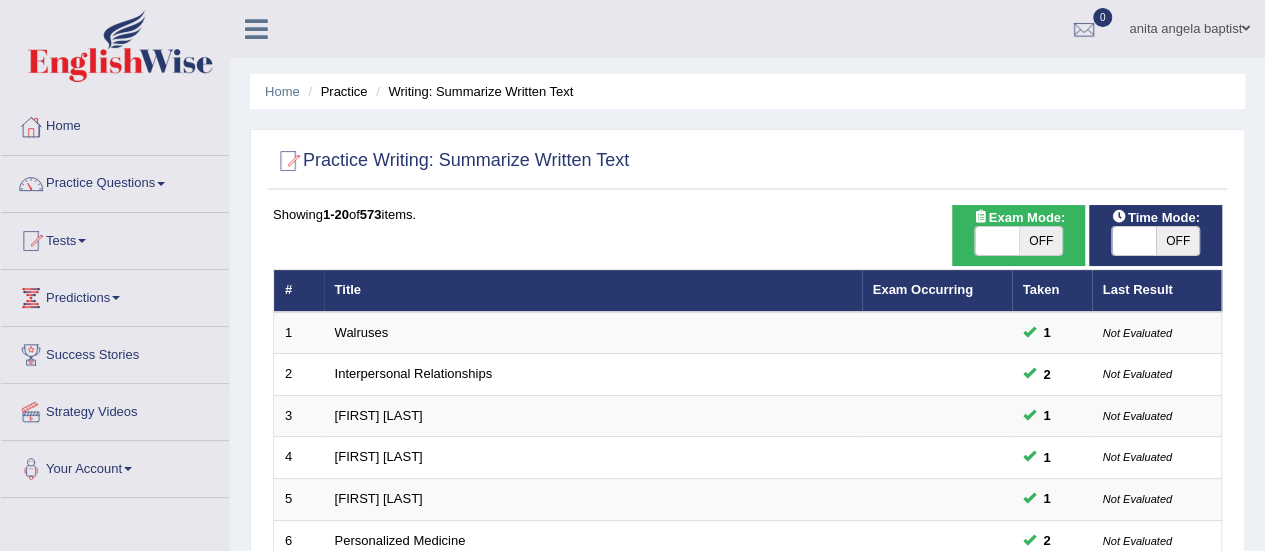 click on "Practice Questions" at bounding box center [115, 181] 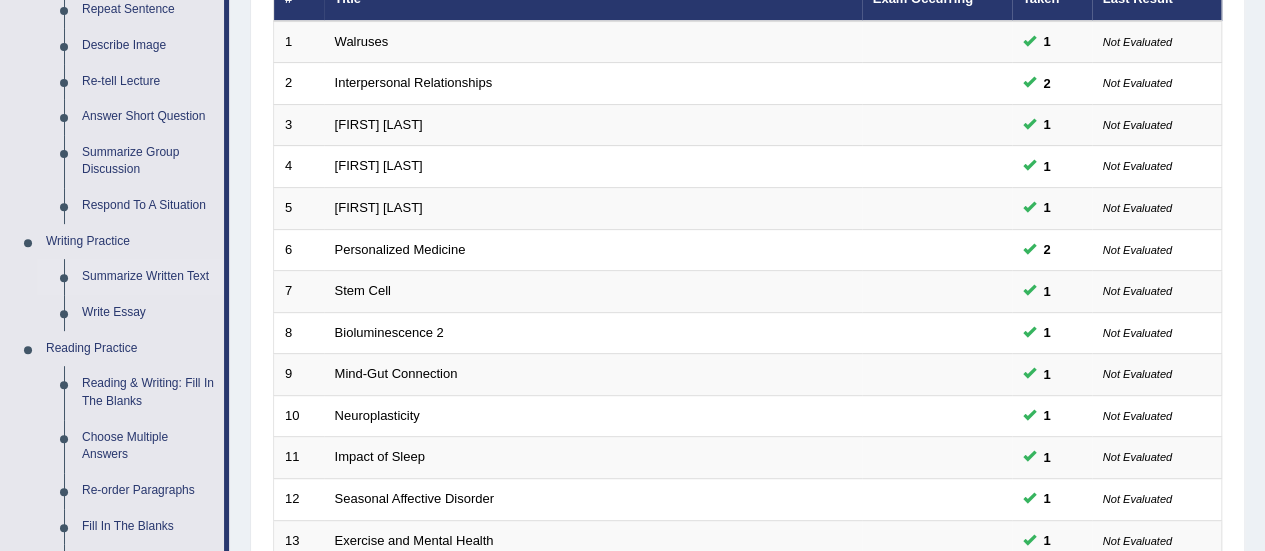 scroll, scrollTop: 300, scrollLeft: 0, axis: vertical 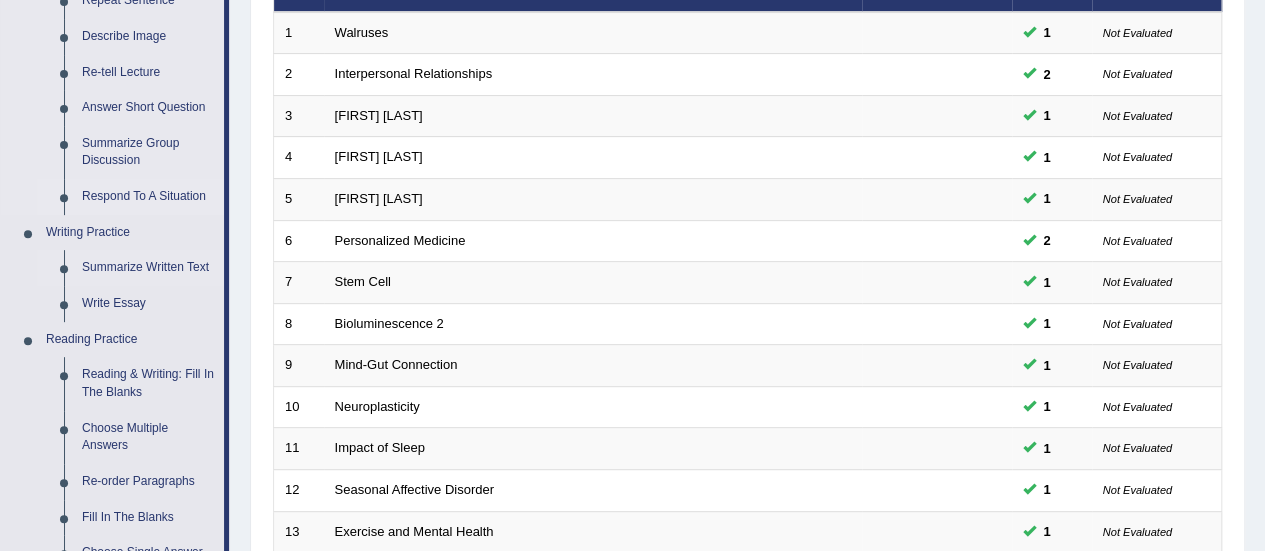 click on "Respond To A Situation" at bounding box center (148, 197) 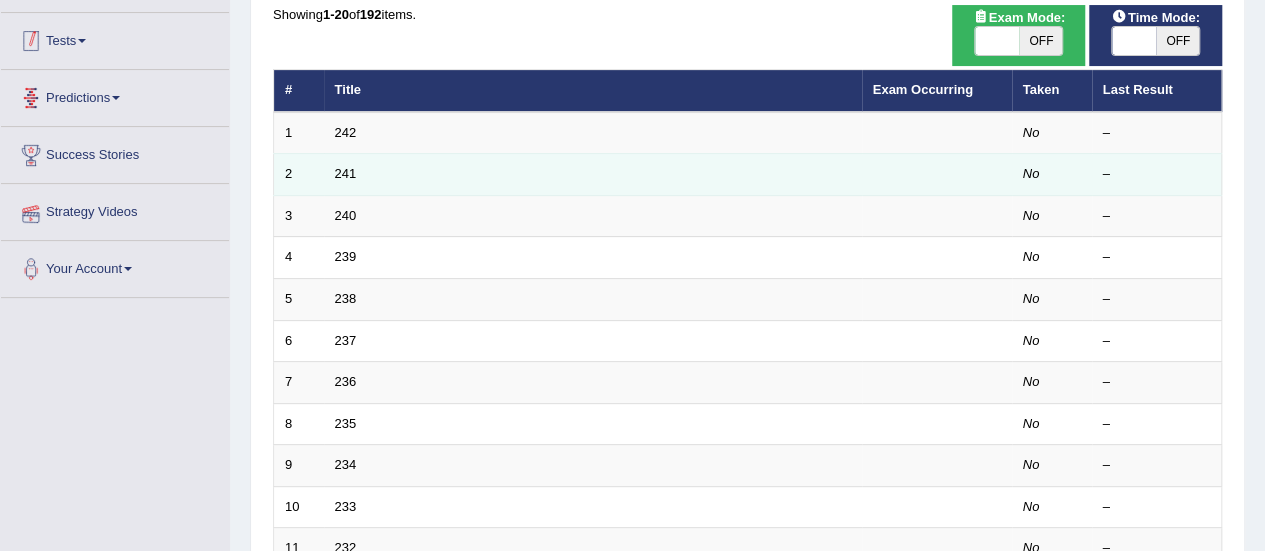 scroll, scrollTop: 200, scrollLeft: 0, axis: vertical 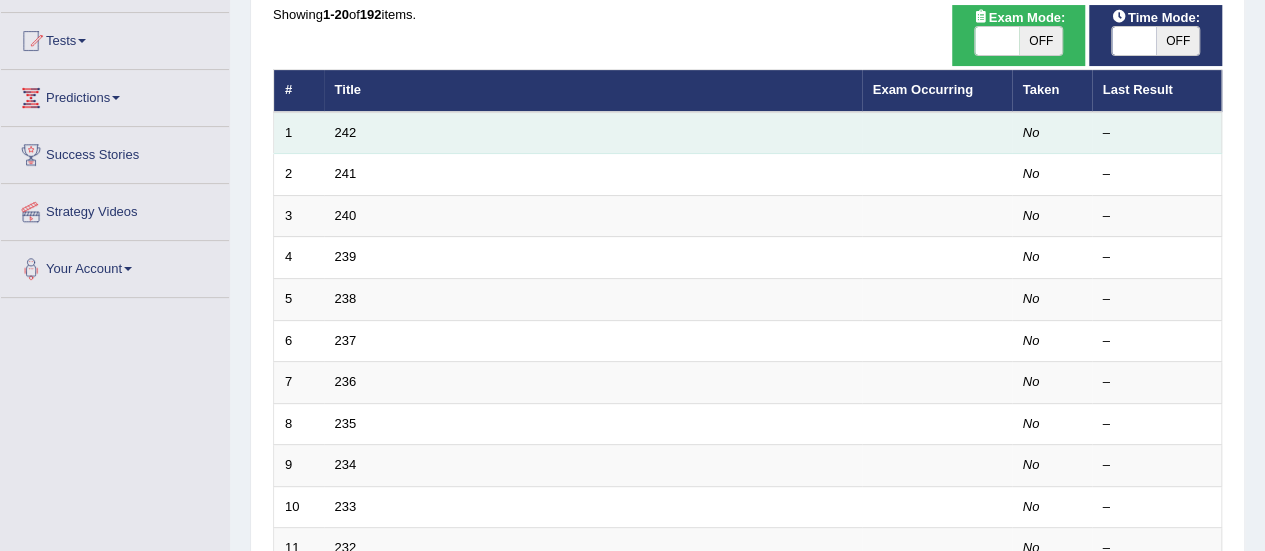 click on "242" at bounding box center [593, 133] 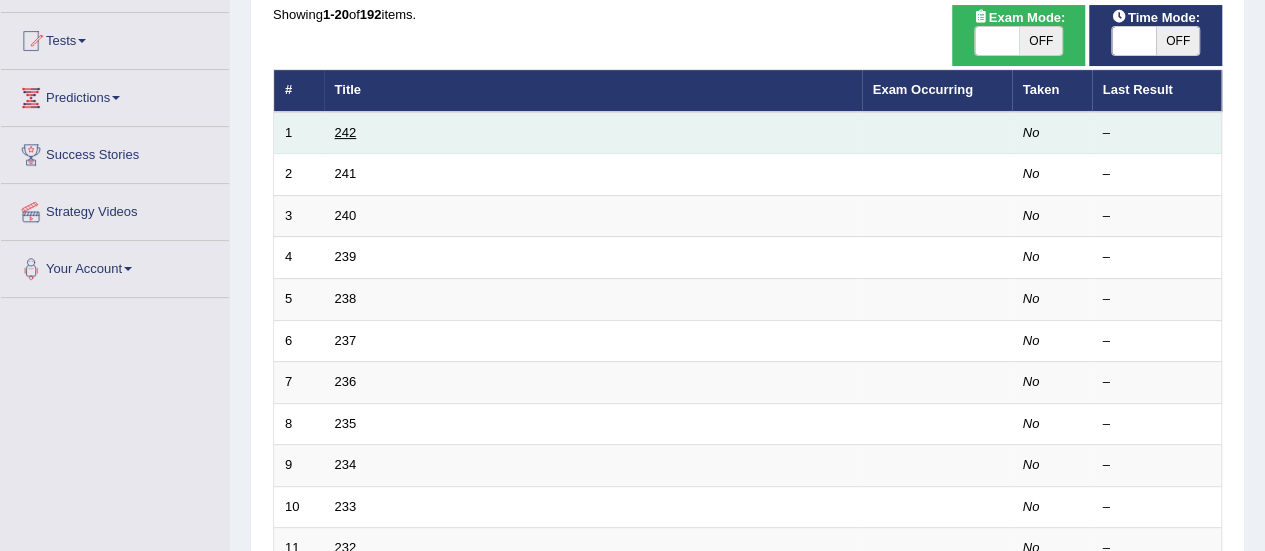 click on "242" at bounding box center (346, 132) 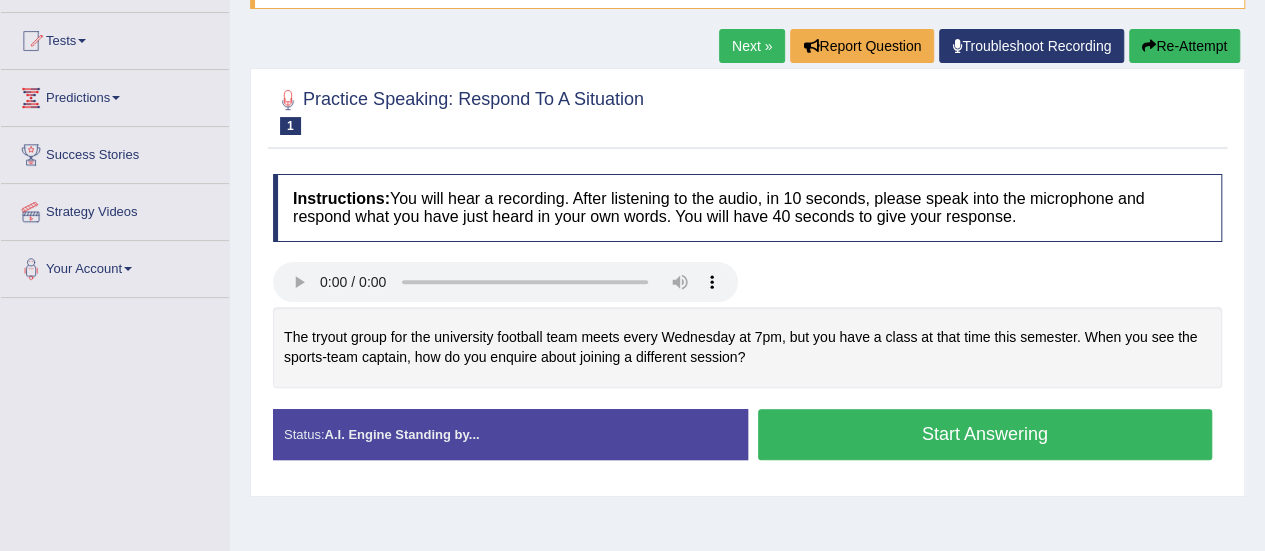 scroll, scrollTop: 206, scrollLeft: 0, axis: vertical 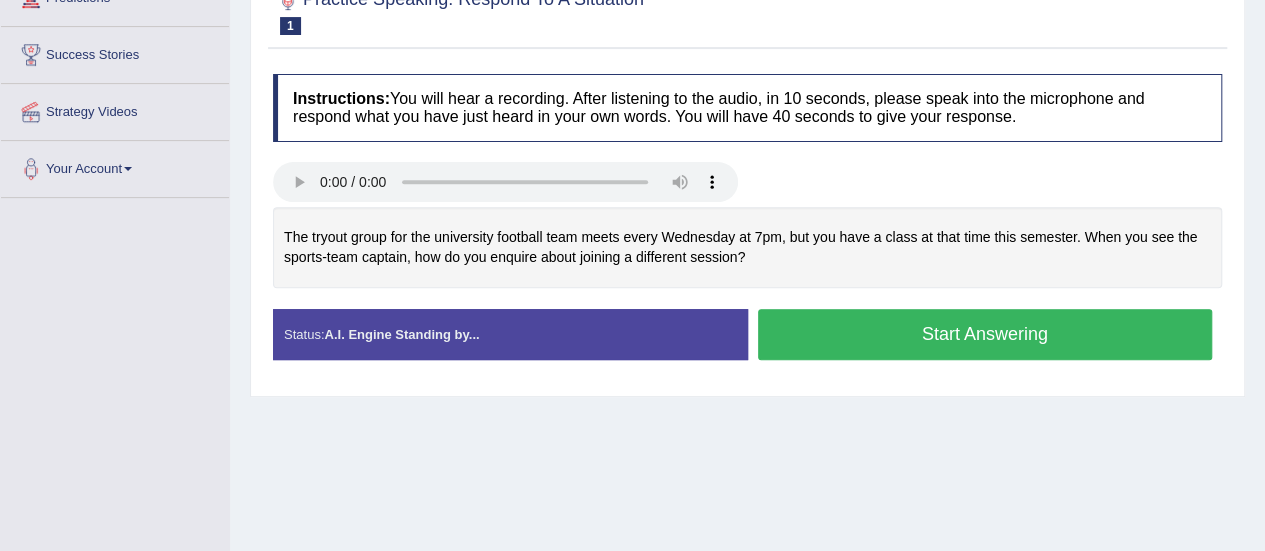 click on "Start Answering" at bounding box center (985, 334) 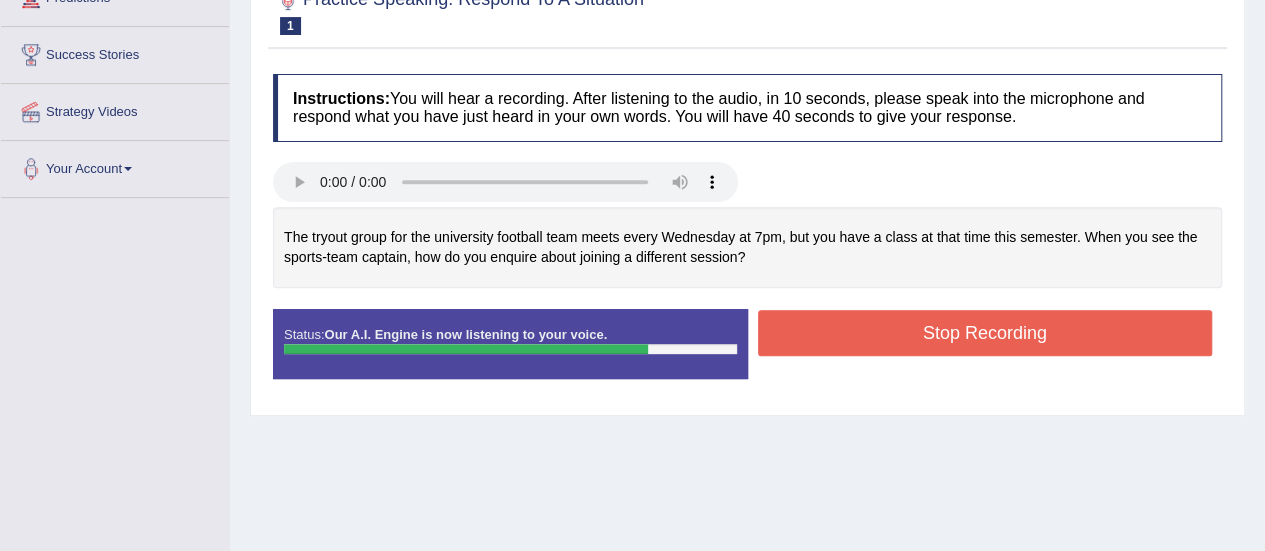 click on "Stop Recording" at bounding box center [985, 333] 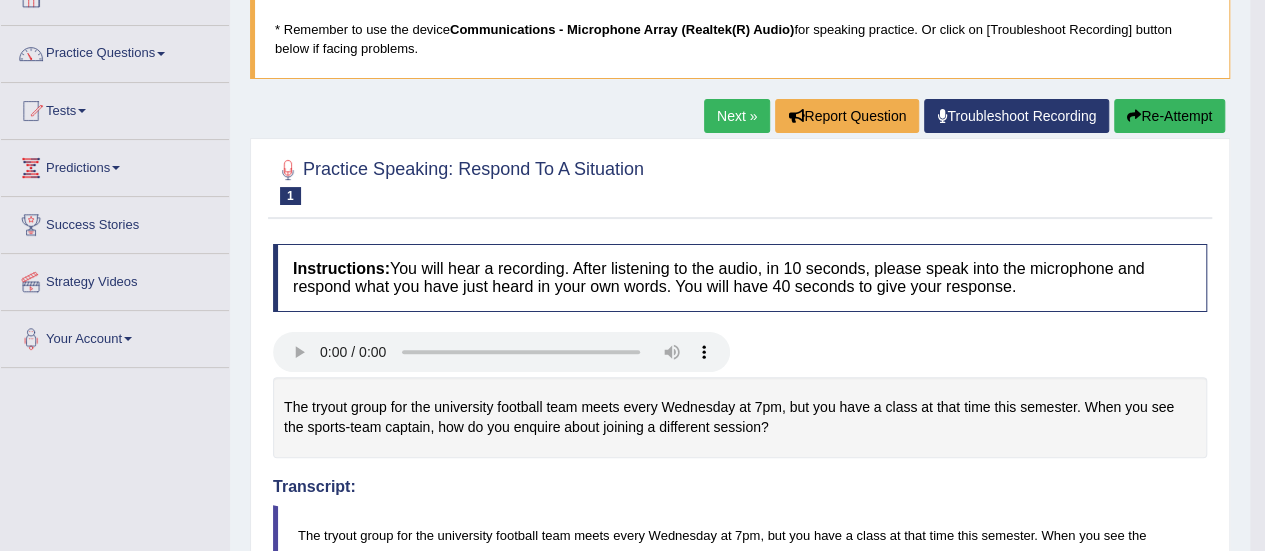 scroll, scrollTop: 100, scrollLeft: 0, axis: vertical 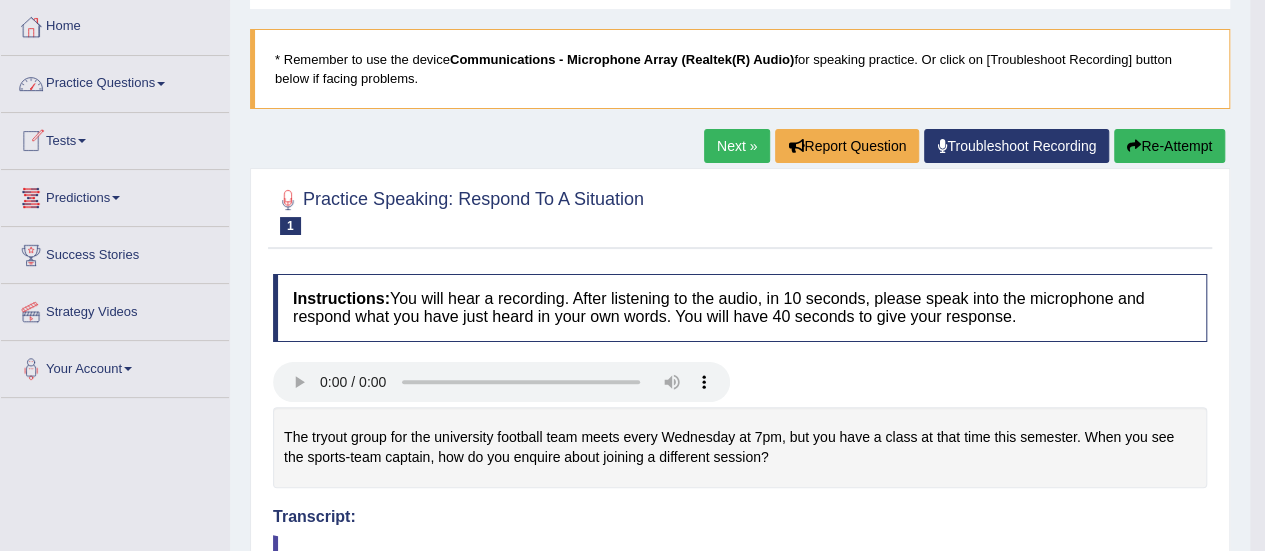 click on "Practice Questions" at bounding box center (115, 81) 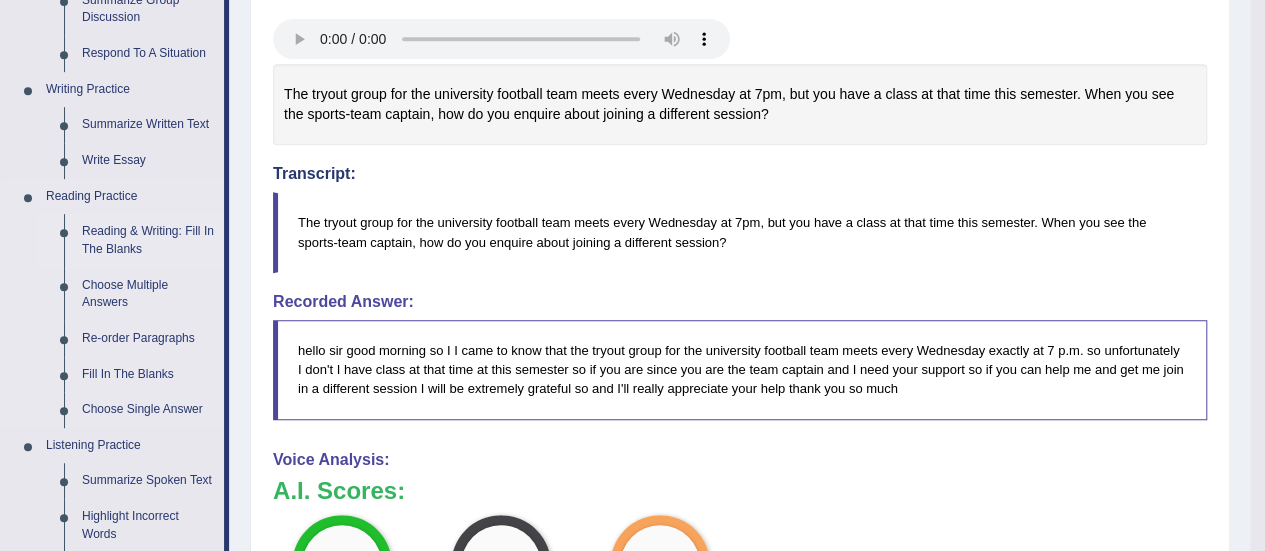 scroll, scrollTop: 400, scrollLeft: 0, axis: vertical 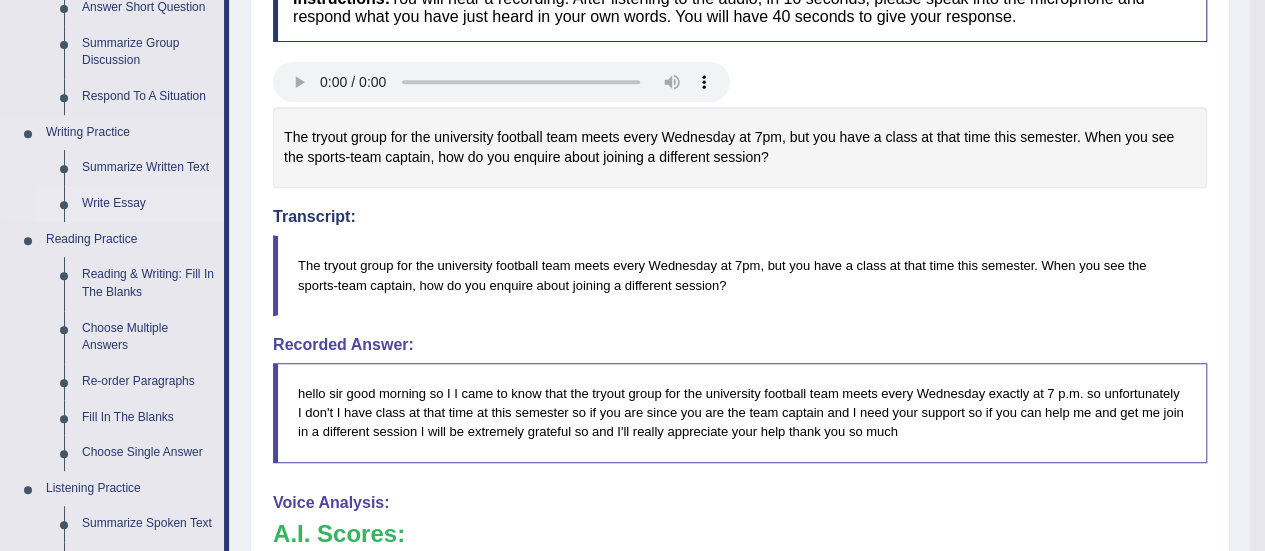 click on "Write Essay" at bounding box center [148, 204] 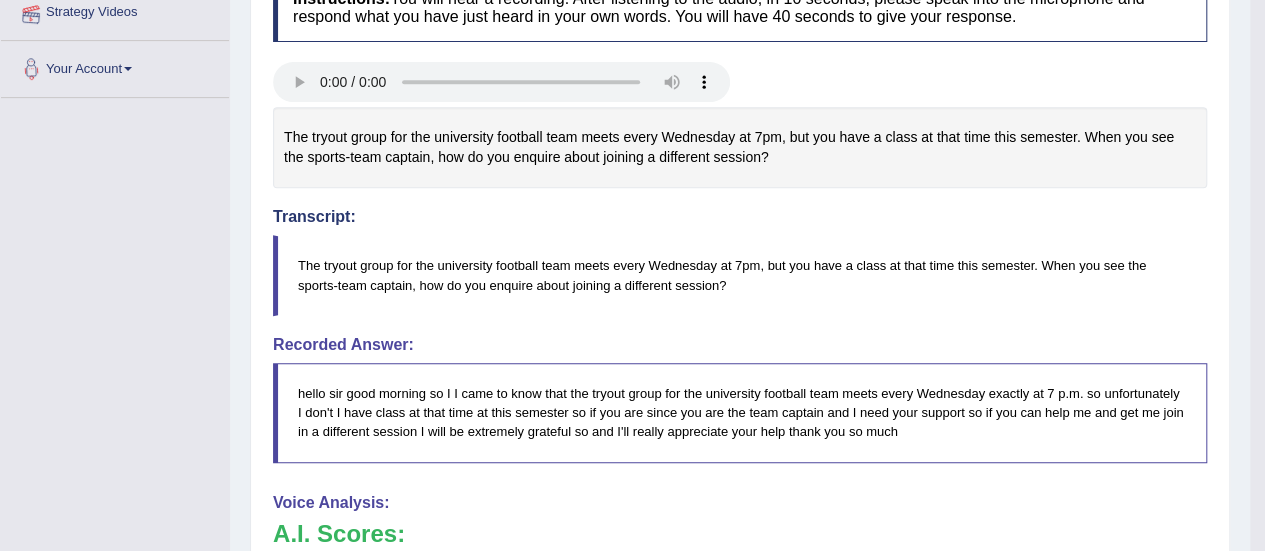 scroll, scrollTop: 426, scrollLeft: 0, axis: vertical 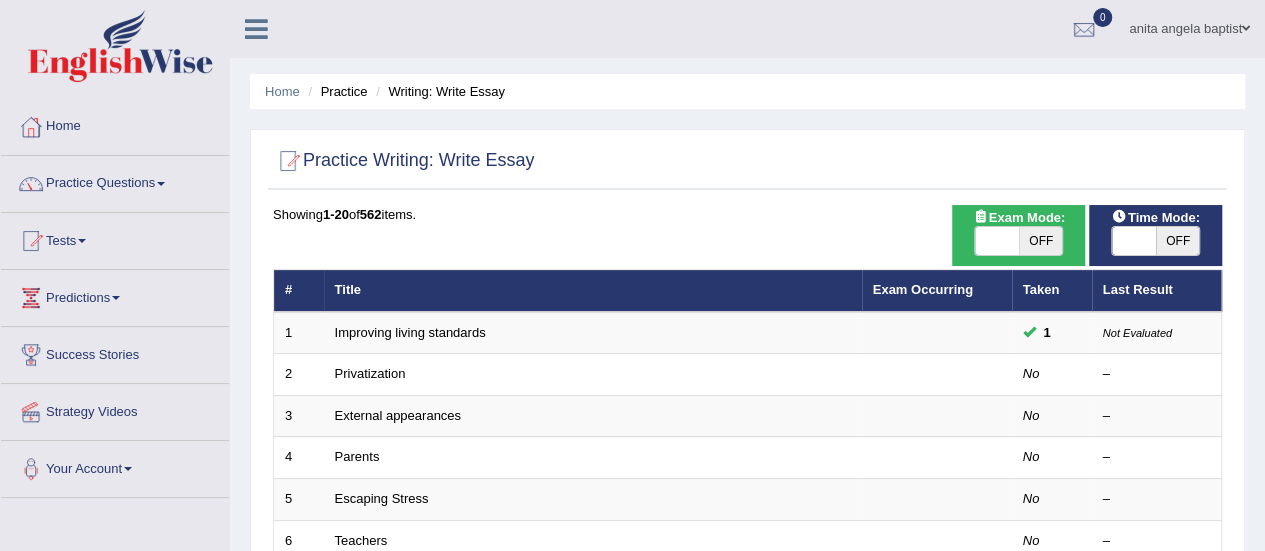 drag, startPoint x: 185, startPoint y: 443, endPoint x: 214, endPoint y: 508, distance: 71.17584 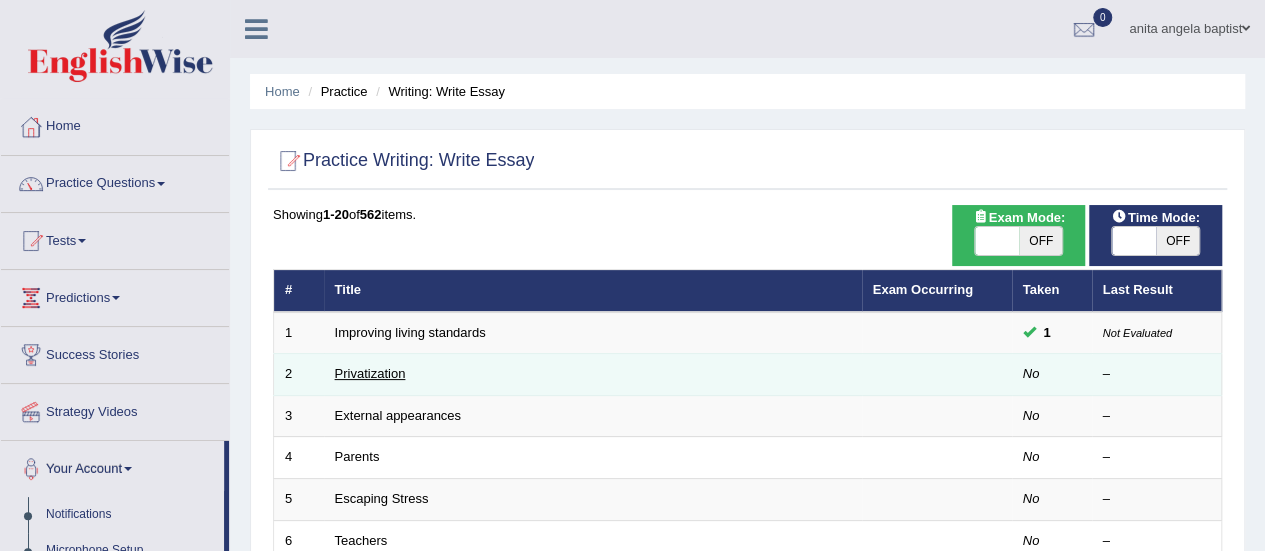 click on "Privatization" at bounding box center [370, 373] 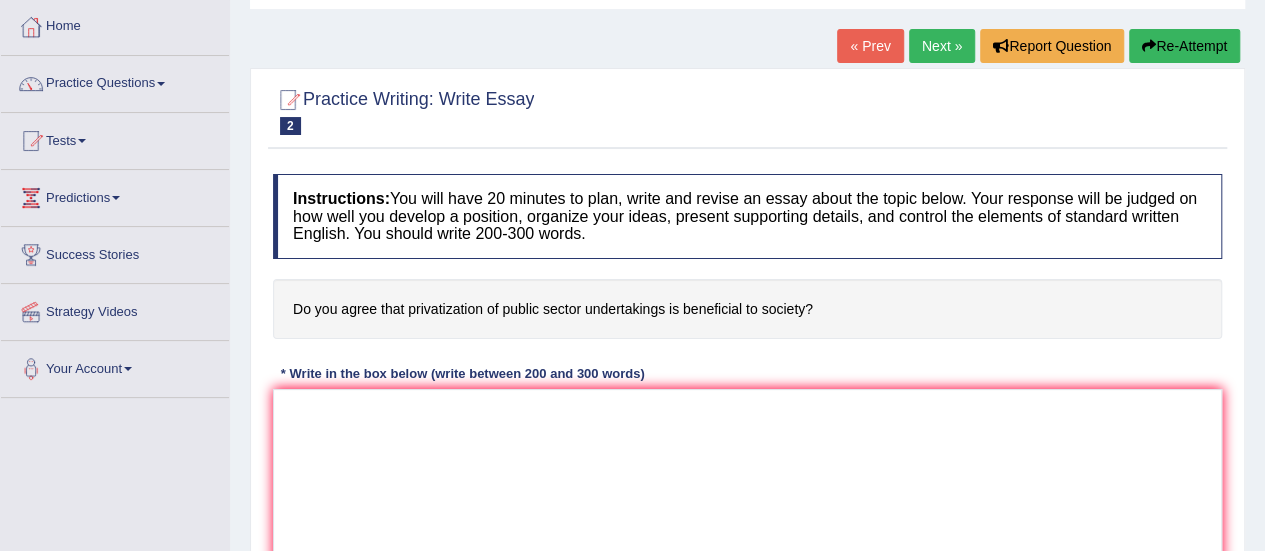 scroll, scrollTop: 100, scrollLeft: 0, axis: vertical 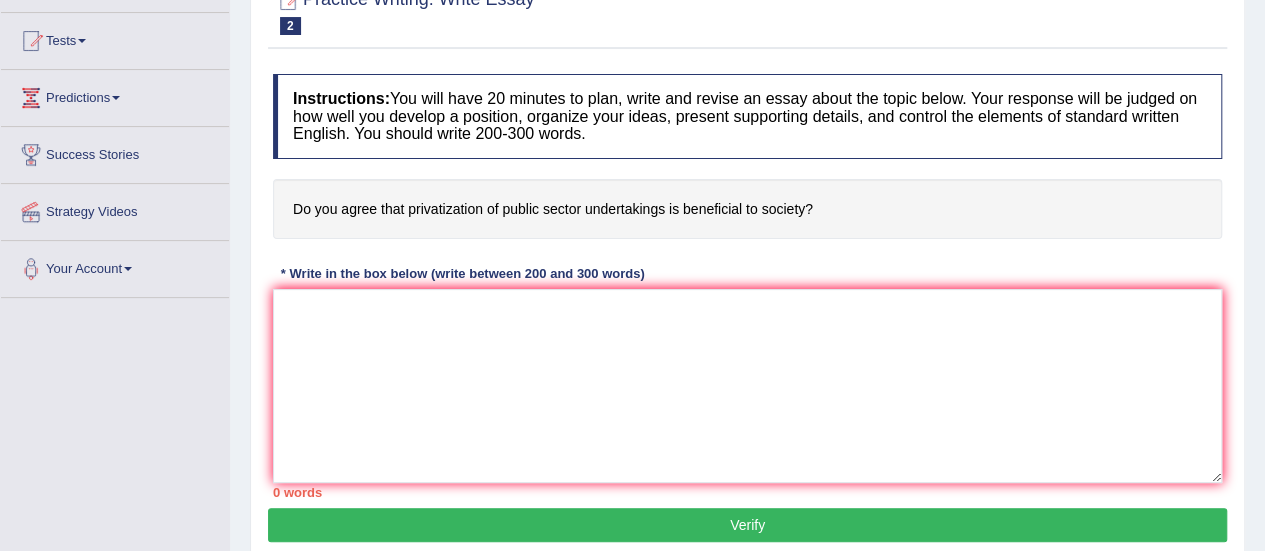 click at bounding box center (747, 386) 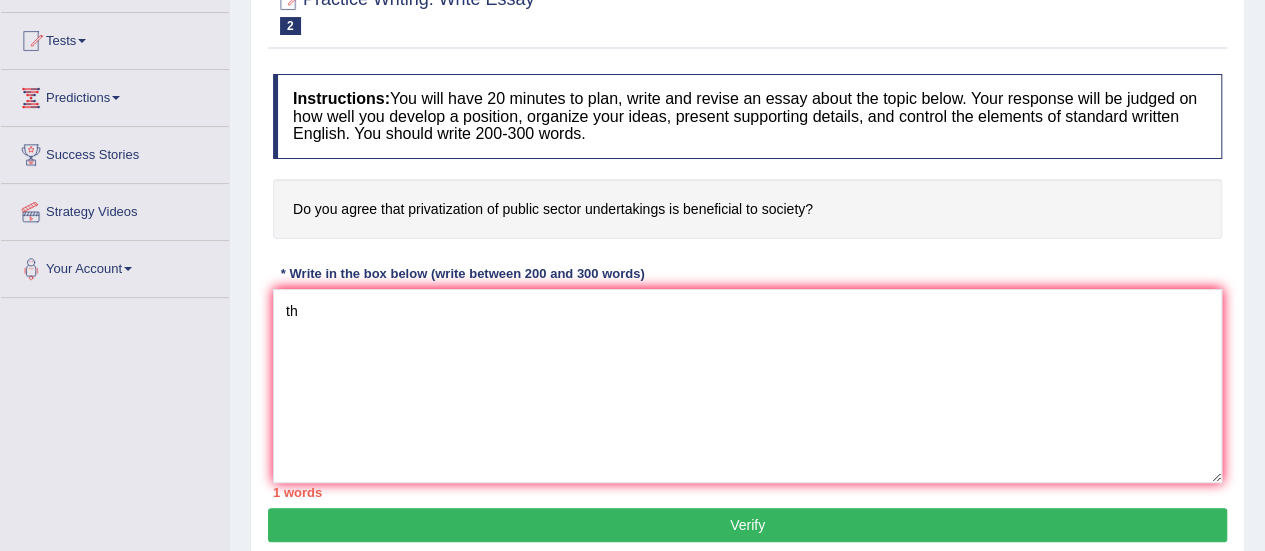 type on "t" 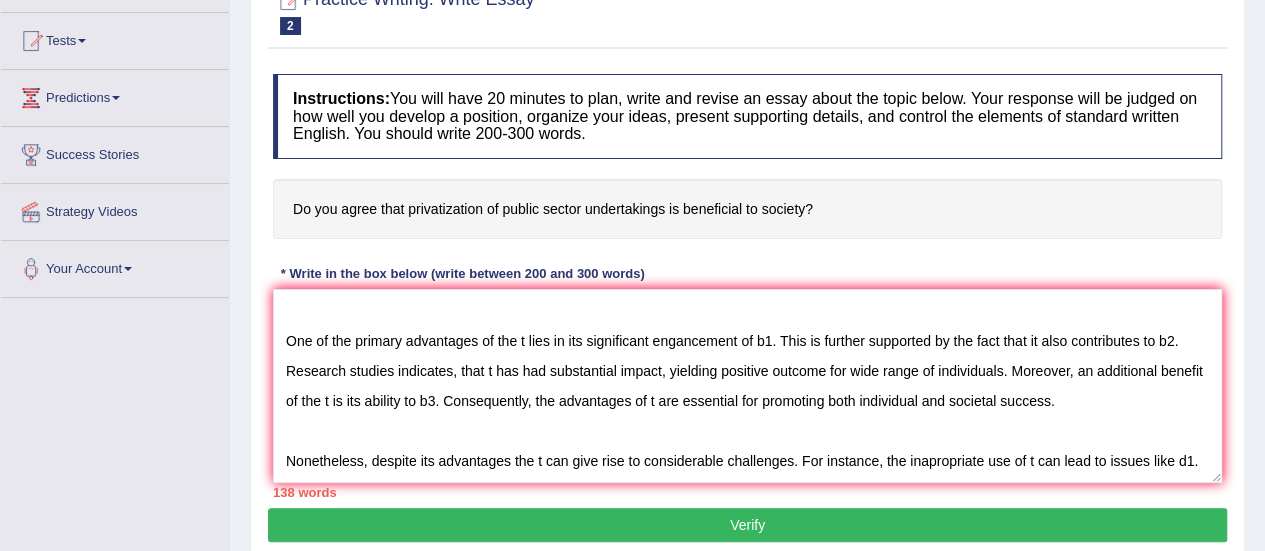 scroll, scrollTop: 77, scrollLeft: 0, axis: vertical 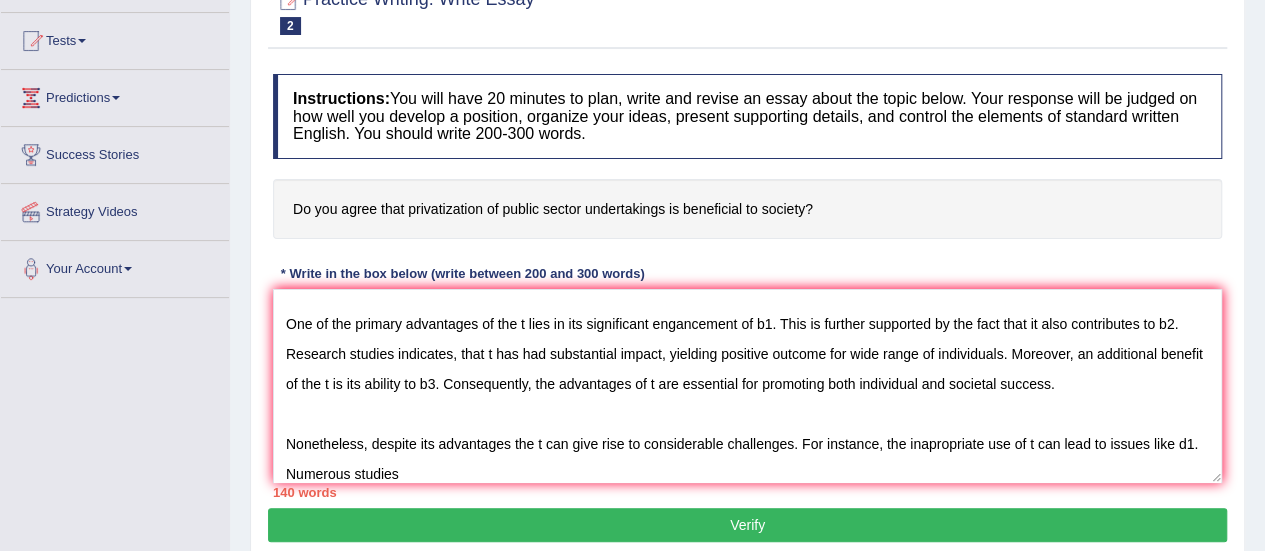 click on "The increasing influence of t has ignited numerous discussions. This matter is particularly pertinent, due to its effects that contributes to both individual and communities. In this essay, i will discuss the advantages and disadvantages of t and their implications for society.
One of the primary advantages of the t lies in its significant engancement of b1. This is further supported by the fact that it also contributes to b2. Research studies indicates, that t has had substantial impact, yielding positive outcome for wide range of individuals. Moreover, an additional benefit of the t is its ability to b3. Consequently, the advantages of t are essential for promoting both individual and societal success.
Nonetheless, despite its advantages the t can give rise to considerable challenges. For instance, the inapropriate use of t can lead to issues like d1. Numerous studies" at bounding box center [747, 386] 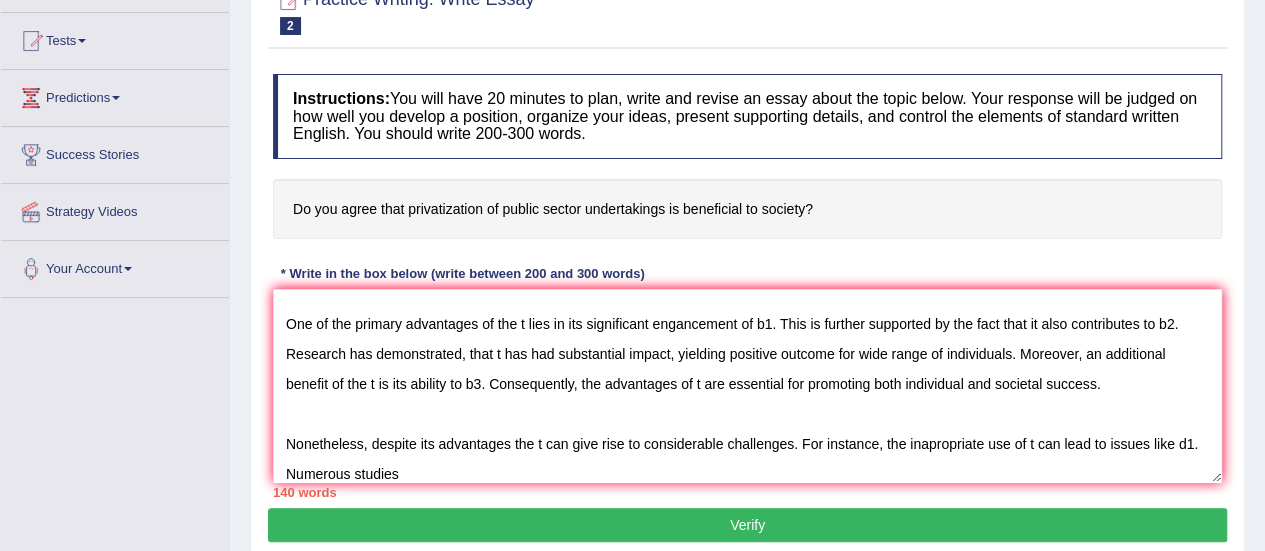 click on "The increasing influence of t has ignited numerous discussions. This matter is particularly pertinent, due to its effects that contributes to both individual and communities. In this essay, i will discuss the advantages and disadvantages of t and their implications for society.
One of the primary advantages of the t lies in its significant engancement of b1. This is further supported by the fact that it also contributes to b2. Research has demonstrated, that t has had substantial impact, yielding positive outcome for wide range of individuals. Moreover, an additional benefit of the t is its ability to b3. Consequently, the advantages of t are essential for promoting both individual and societal success.
Nonetheless, despite its advantages the t can give rise to considerable challenges. For instance, the inapropriate use of t can lead to issues like d1. Numerous studies" at bounding box center [747, 386] 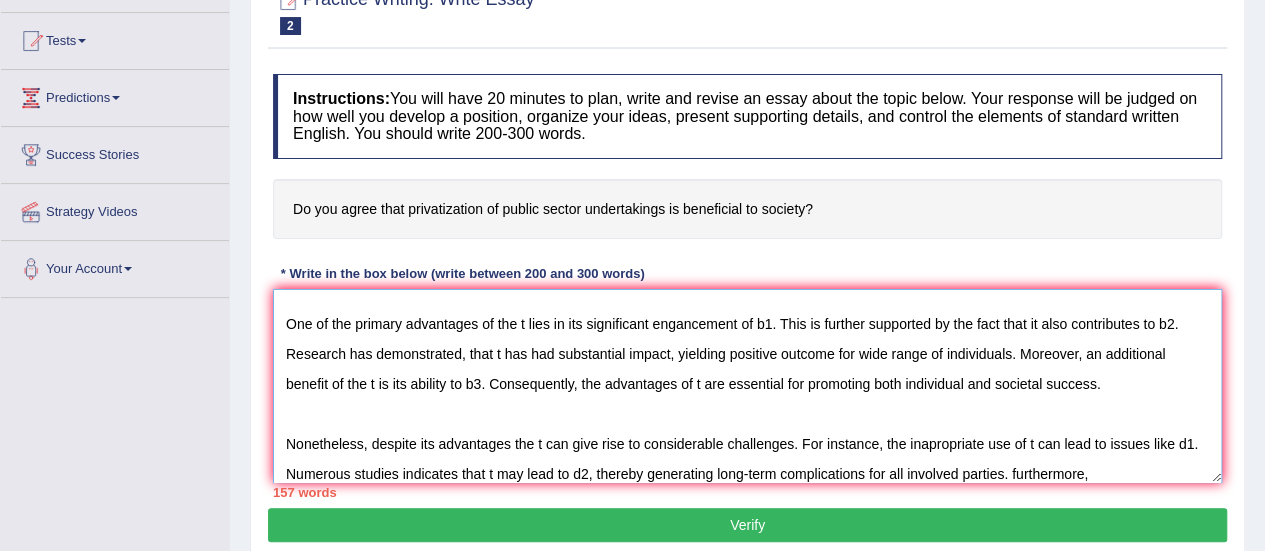 click on "The increasing influence of t has ignited numerous discussions. This matter is particularly pertinent, due to its effects that contributes to both individual and communities. In this essay, i will discuss the advantages and disadvantages of t and their implications for society.
One of the primary advantages of the t lies in its significant engancement of b1. This is further supported by the fact that it also contributes to b2. Research has demonstrated, that t has had substantial impact, yielding positive outcome for wide range of individuals. Moreover, an additional benefit of the t is its ability to b3. Consequently, the advantages of t are essential for promoting both individual and societal success.
Nonetheless, despite its advantages the t can give rise to considerable challenges. For instance, the inapropriate use of t can lead to issues like d1. Numerous studies indicates that t may lead to d2, thereby generating long-term complications for all involved parties. furthermore," at bounding box center (747, 386) 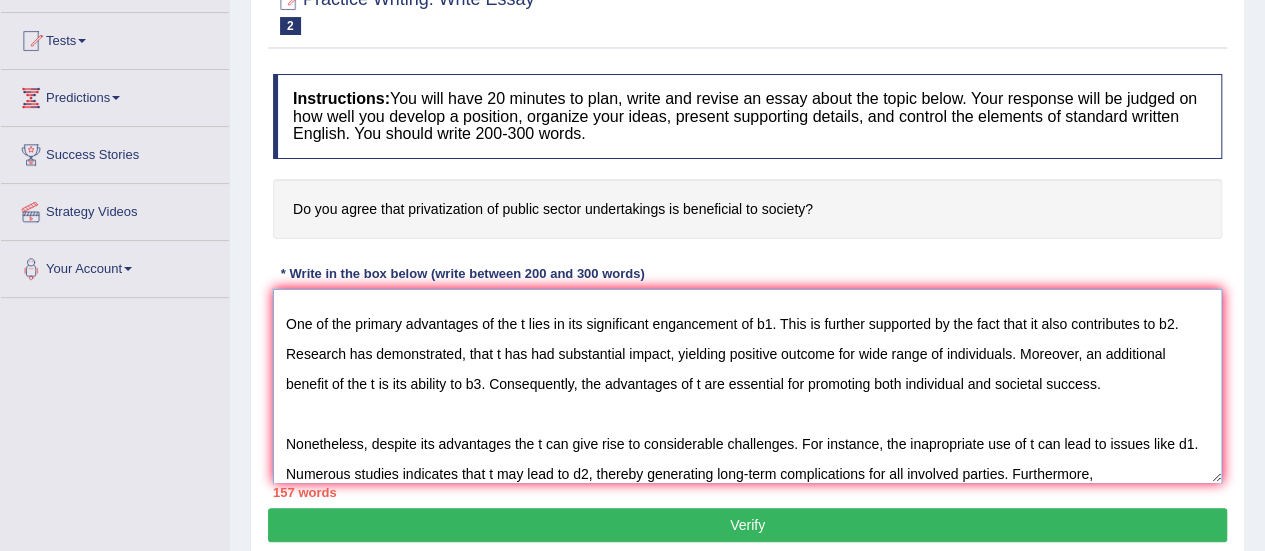 scroll, scrollTop: 90, scrollLeft: 0, axis: vertical 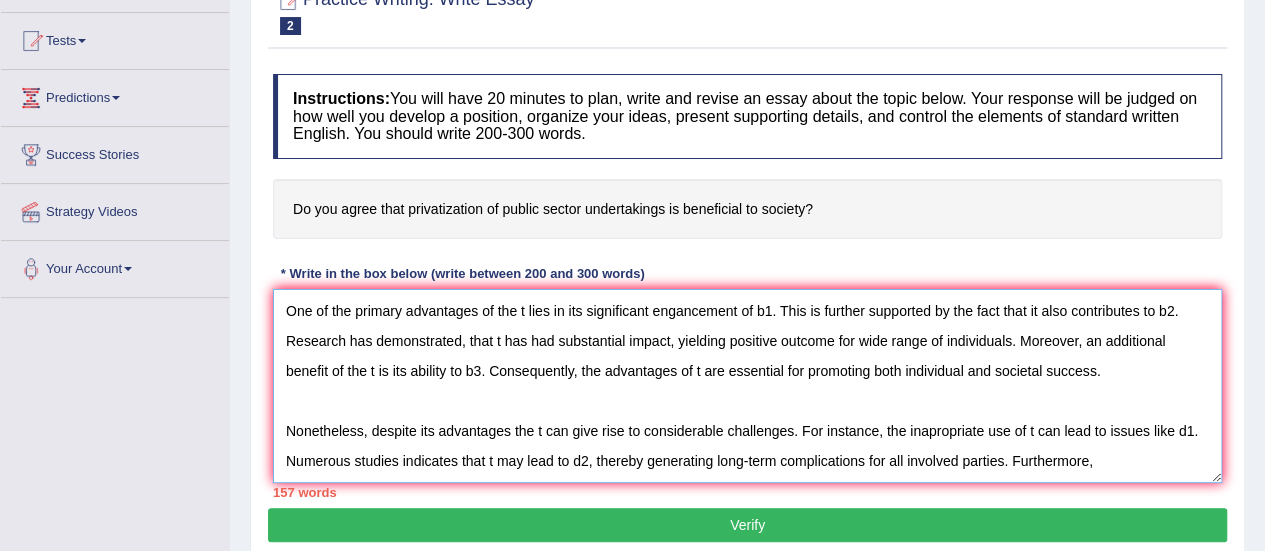 click on "The increasing influence of t has ignited numerous discussions. This matter is particularly pertinent, due to its effects that contributes to both individual and communities. In this essay, i will discuss the advantages and disadvantages of t and their implications for society.
One of the primary advantages of the t lies in its significant engancement of b1. This is further supported by the fact that it also contributes to b2. Research has demonstrated, that t has had substantial impact, yielding positive outcome for wide range of individuals. Moreover, an additional benefit of the t is its ability to b3. Consequently, the advantages of t are essential for promoting both individual and societal success.
Nonetheless, despite its advantages the t can give rise to considerable challenges. For instance, the inapropriate use of t can lead to issues like d1. Numerous studies indicates that t may lead to d2, thereby generating long-term complications for all involved parties. Furthermore," at bounding box center [747, 386] 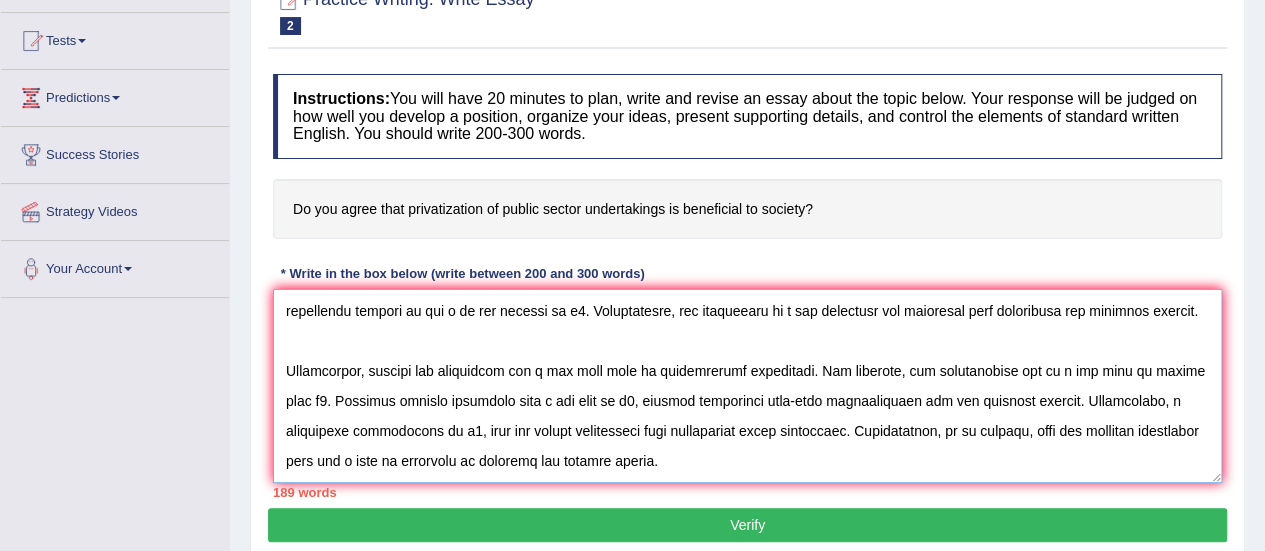 scroll, scrollTop: 197, scrollLeft: 0, axis: vertical 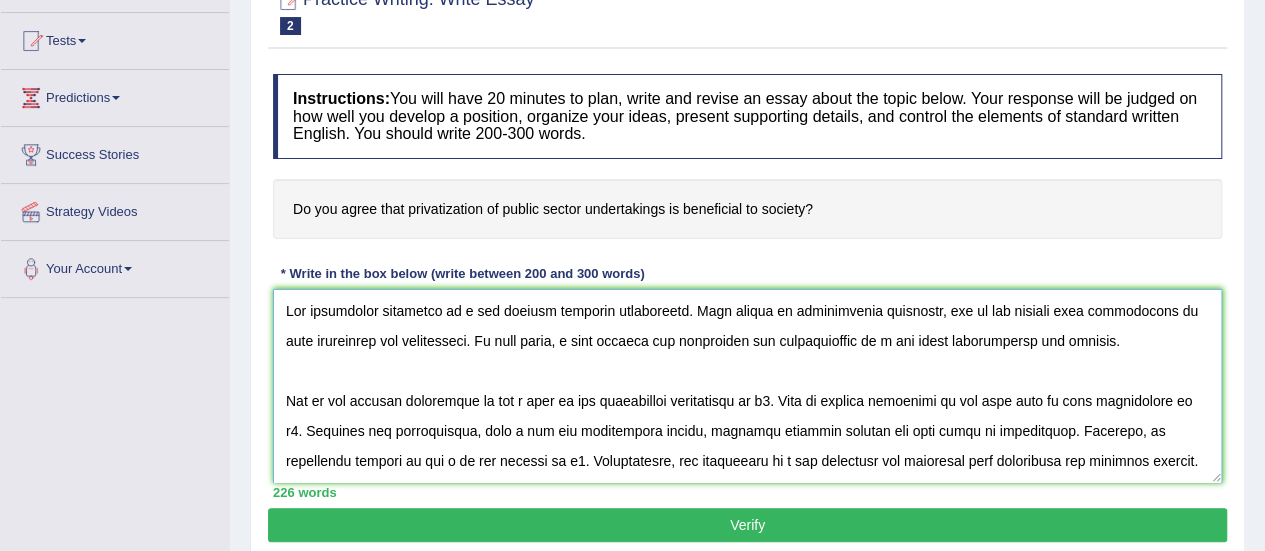 click at bounding box center [747, 386] 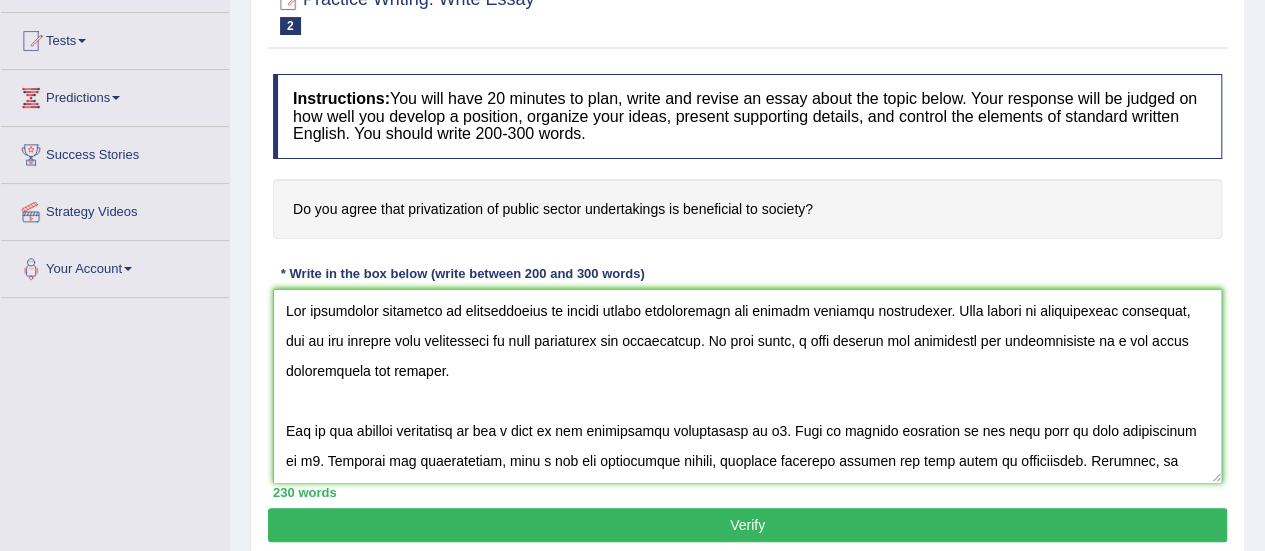 click at bounding box center (747, 386) 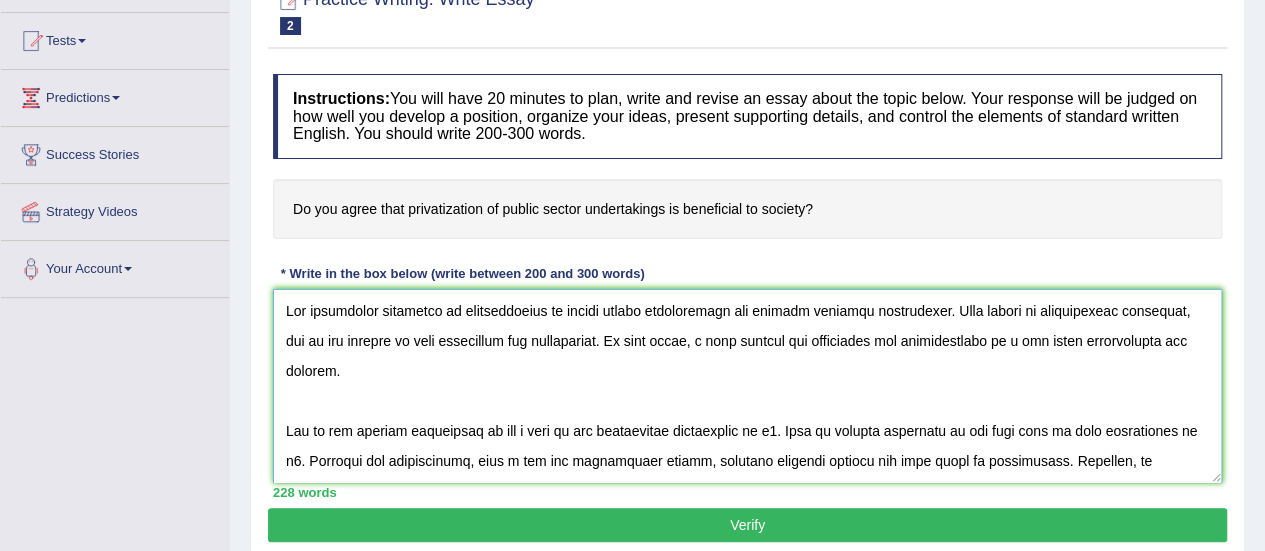 click at bounding box center (747, 386) 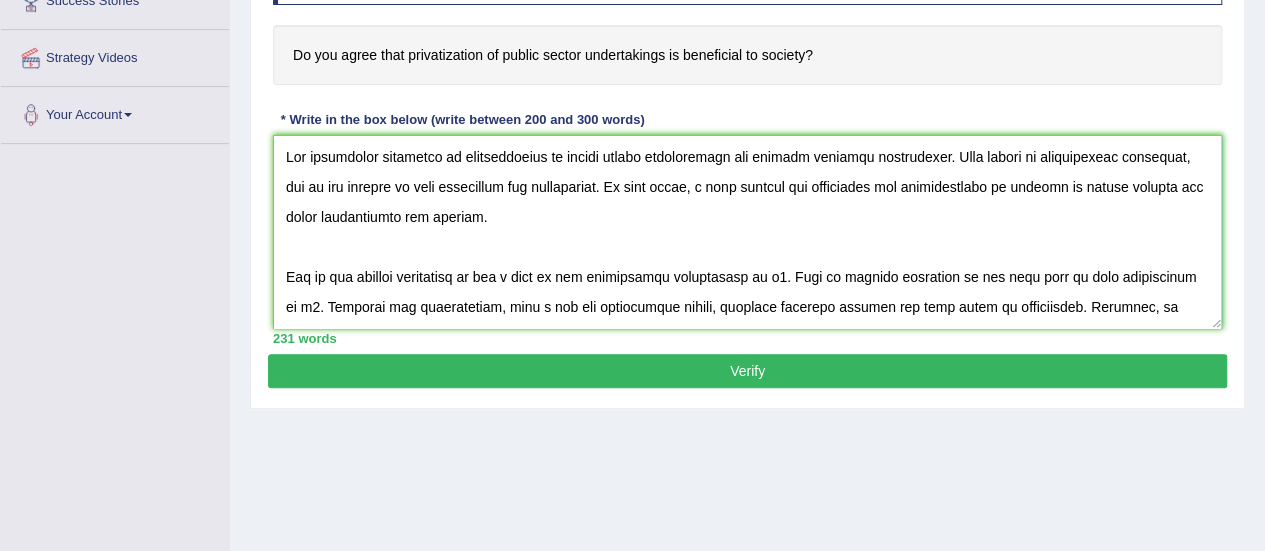 scroll, scrollTop: 400, scrollLeft: 0, axis: vertical 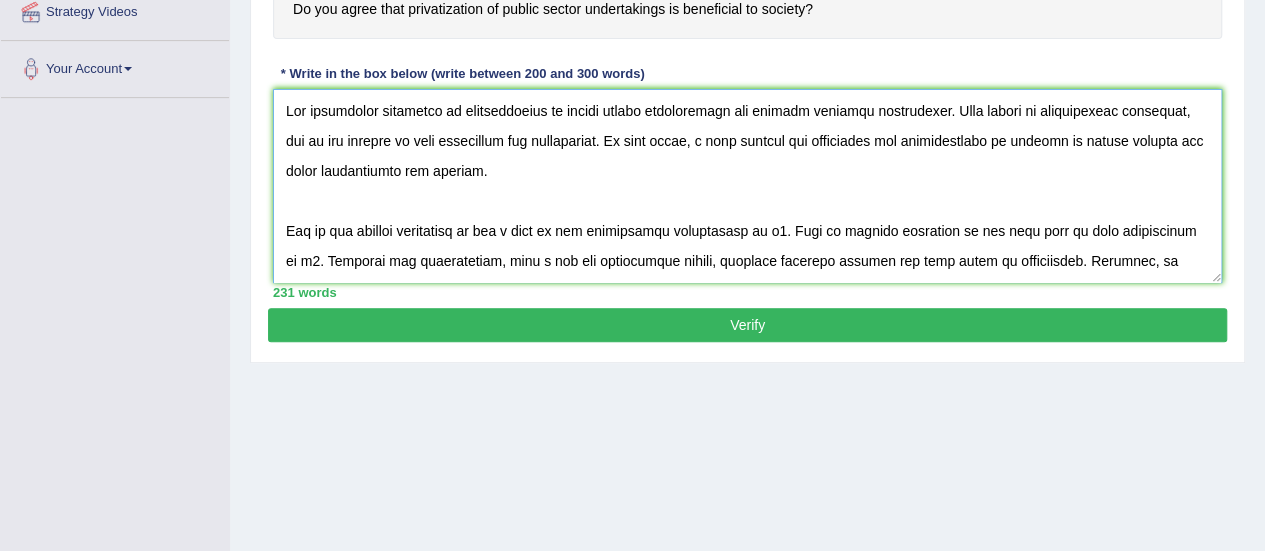 drag, startPoint x: 1064, startPoint y: 199, endPoint x: 1154, endPoint y: 169, distance: 94.86833 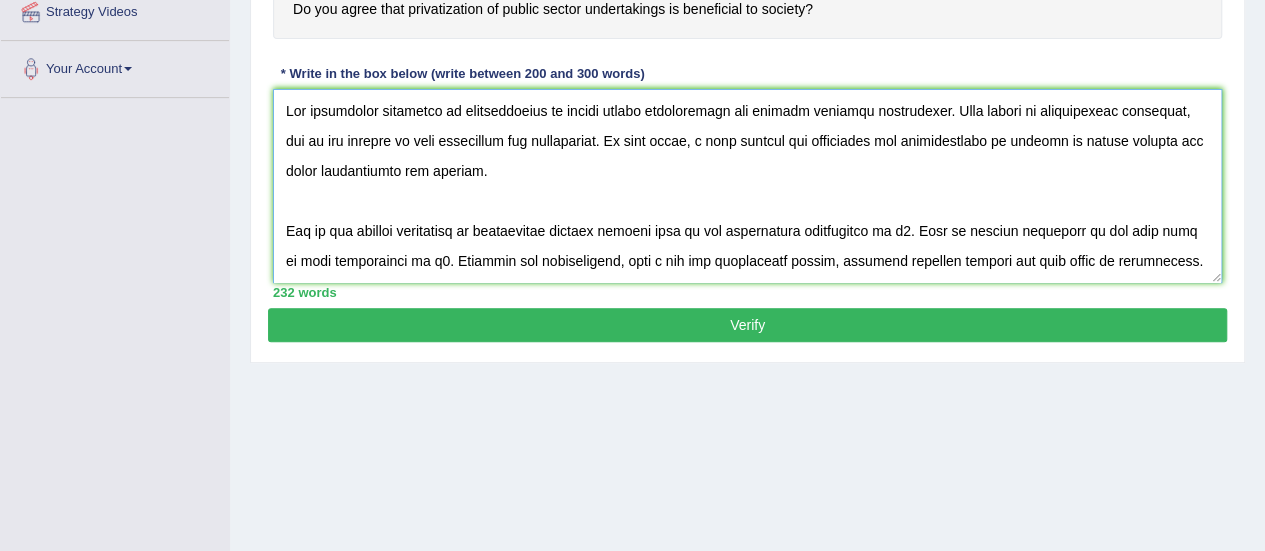click at bounding box center [747, 186] 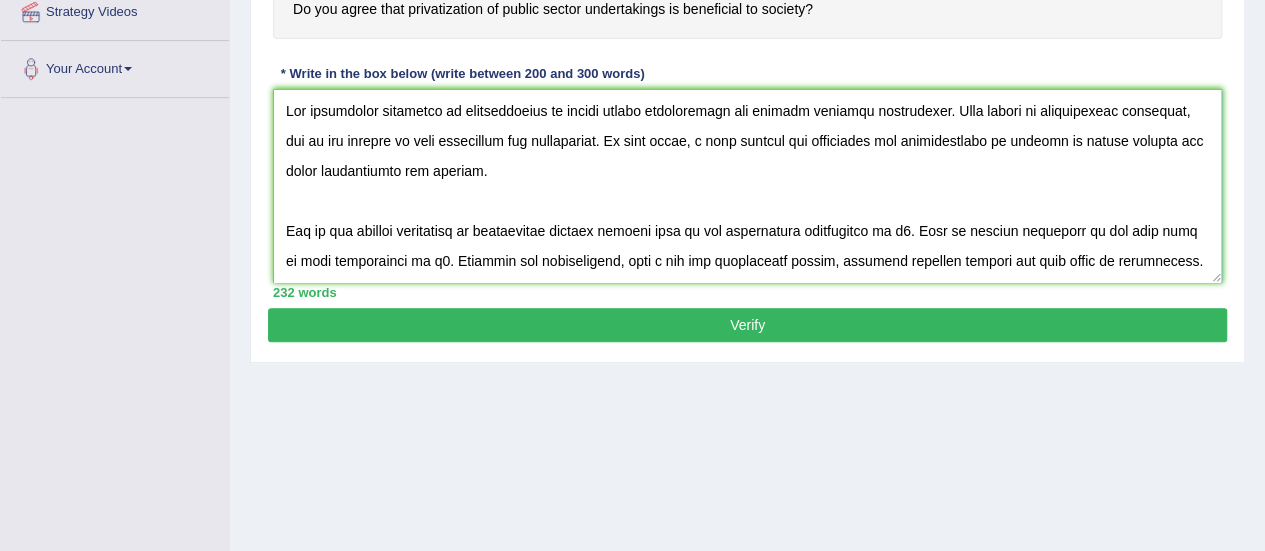 click at bounding box center [747, 186] 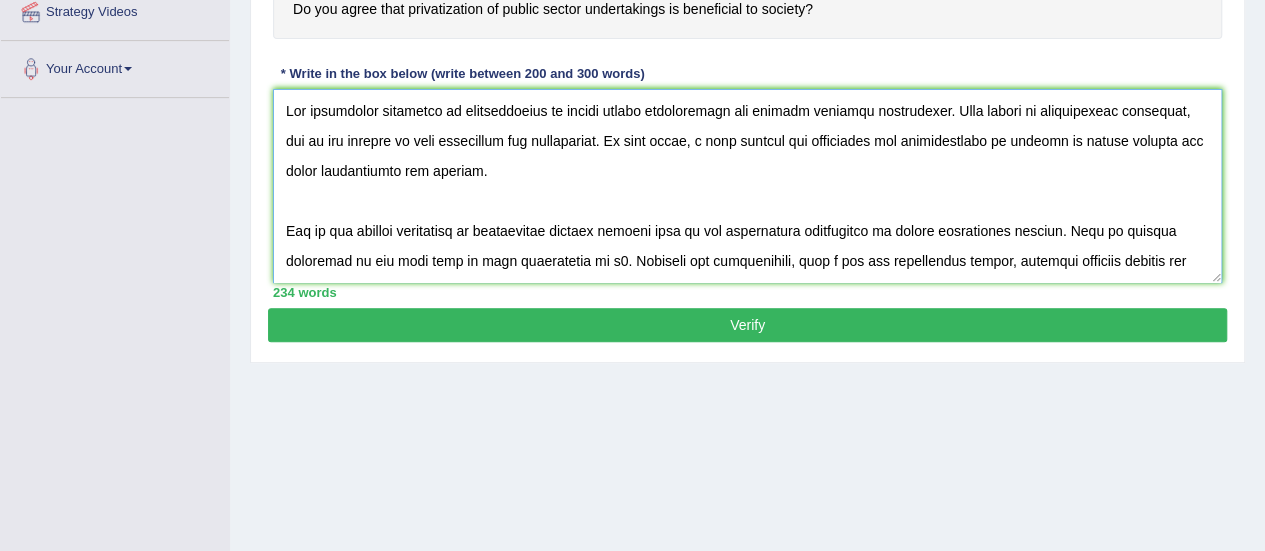click at bounding box center [747, 186] 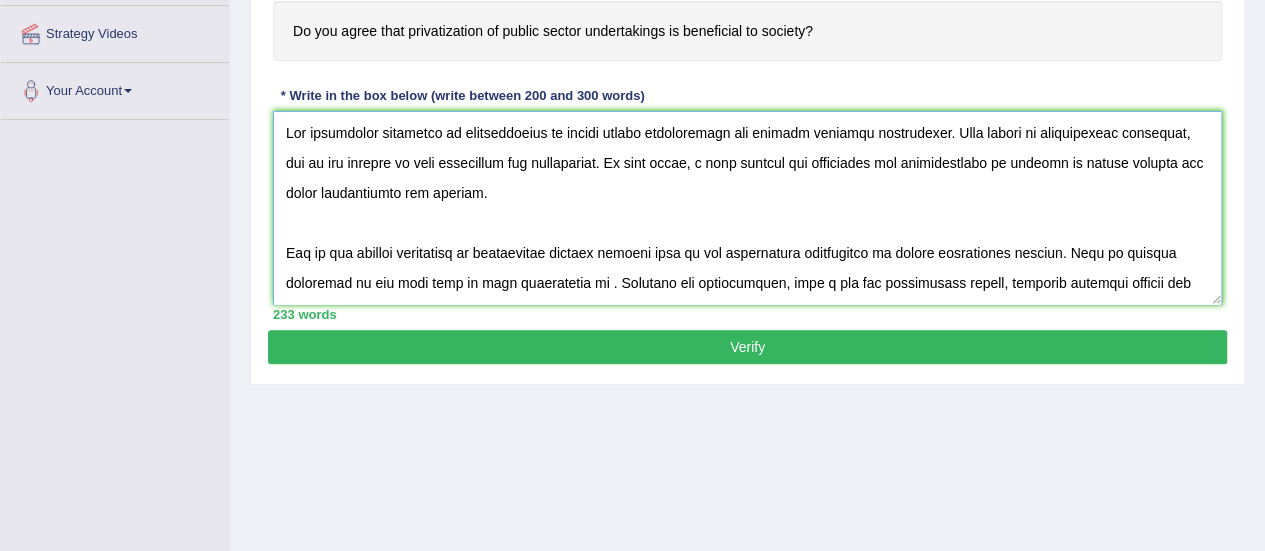 scroll, scrollTop: 400, scrollLeft: 0, axis: vertical 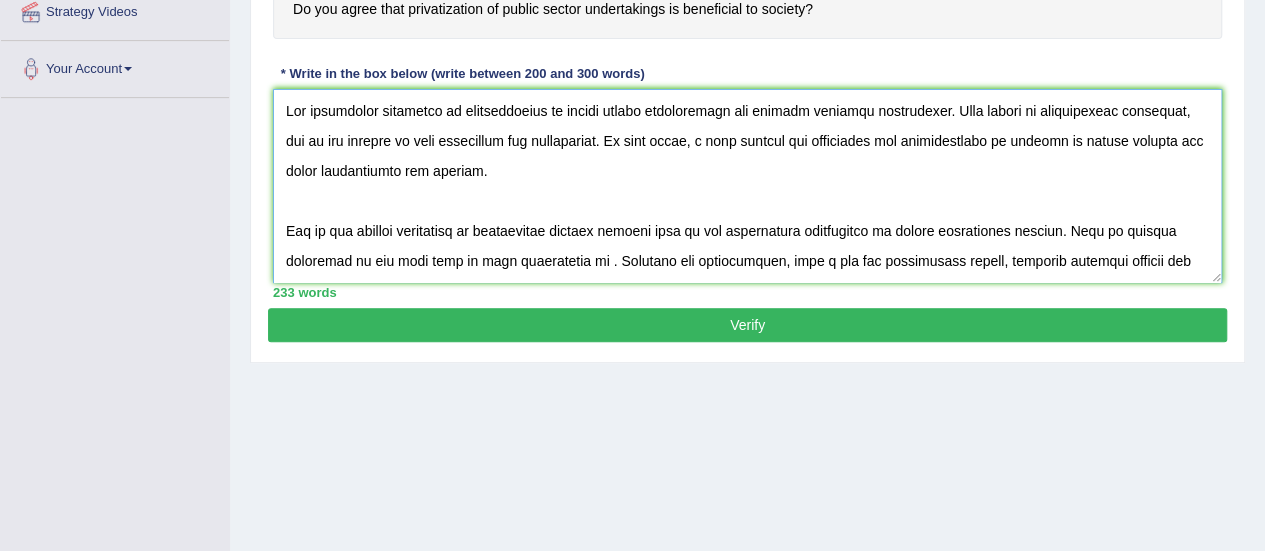type on "The increasing influence of privatization of public sector undertakings has ignited numerous discussions. This matter is particularly pertinent, due to its effects on both individual and communities. In this essay, i will discuss the advantages and disadvantages of privacy of public sectors and their implications for society.
One of the primary advantages of maintaining private sectors lies in its significant enhancement of having individuals privacy. This is further supported by the fact that it also contributes to . Research has demonstrated, that t has had substantial impact, yielding positive outcome for wide range of individuals. Moreover, an additional benefit of the t is its ability to b3. Consequently, the advantages of t are essential for promoting both individual and societal success.
Nonetheless, despite its advantages the t can give rise to considerable challenges. For instance, the inapropriate use of t can lead to issues like d1. Numerous studies indicates that t may lead to d2, thereby gen..." 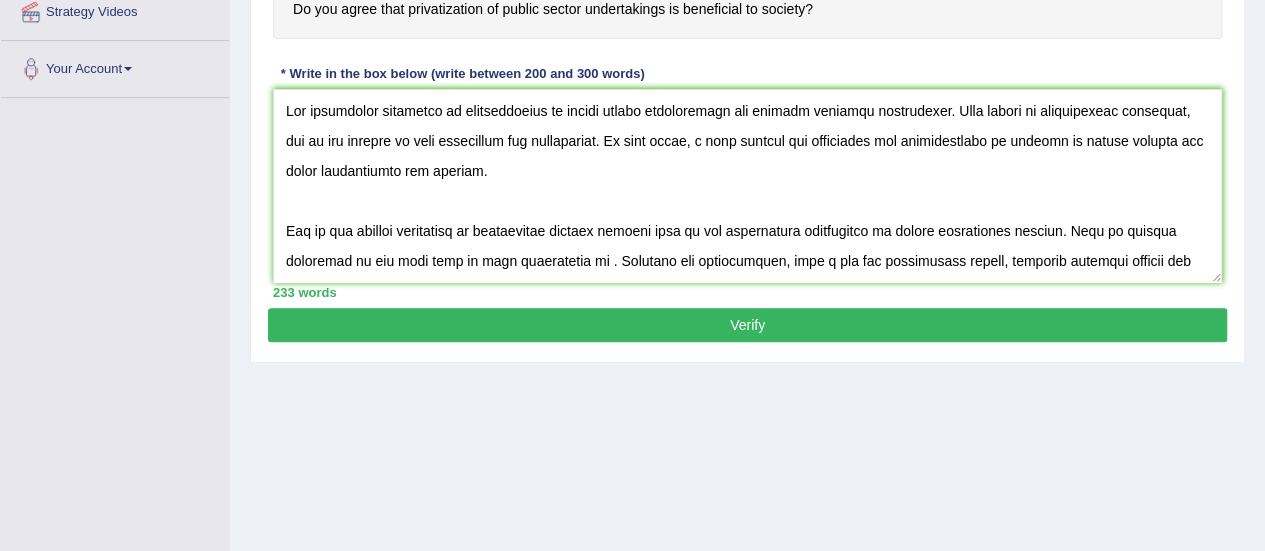 click on "Verify" at bounding box center [747, 325] 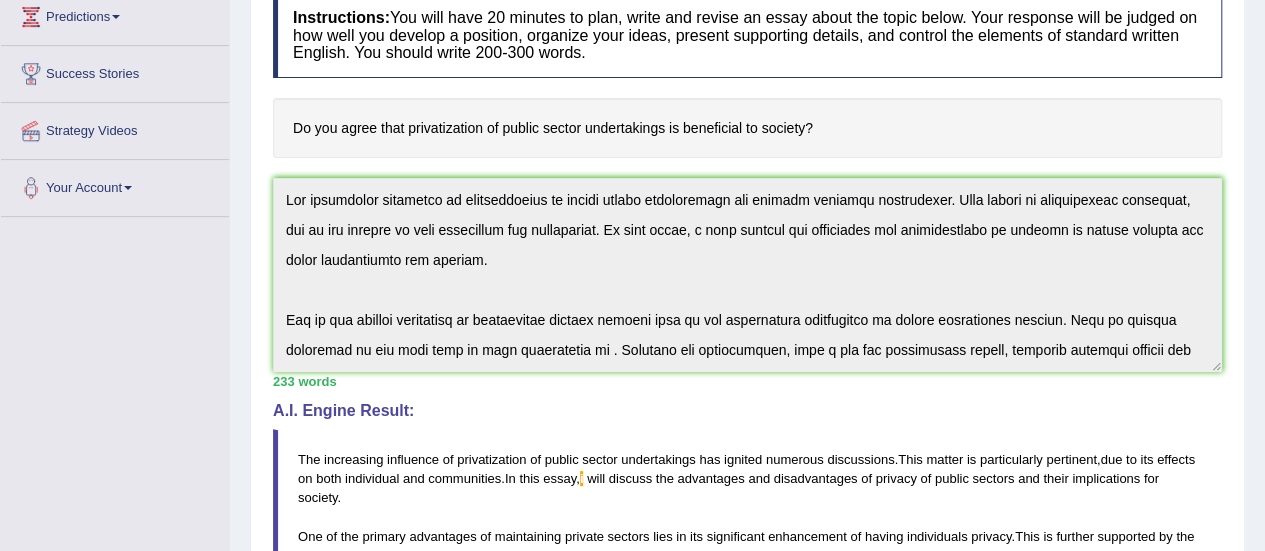 scroll, scrollTop: 162, scrollLeft: 0, axis: vertical 